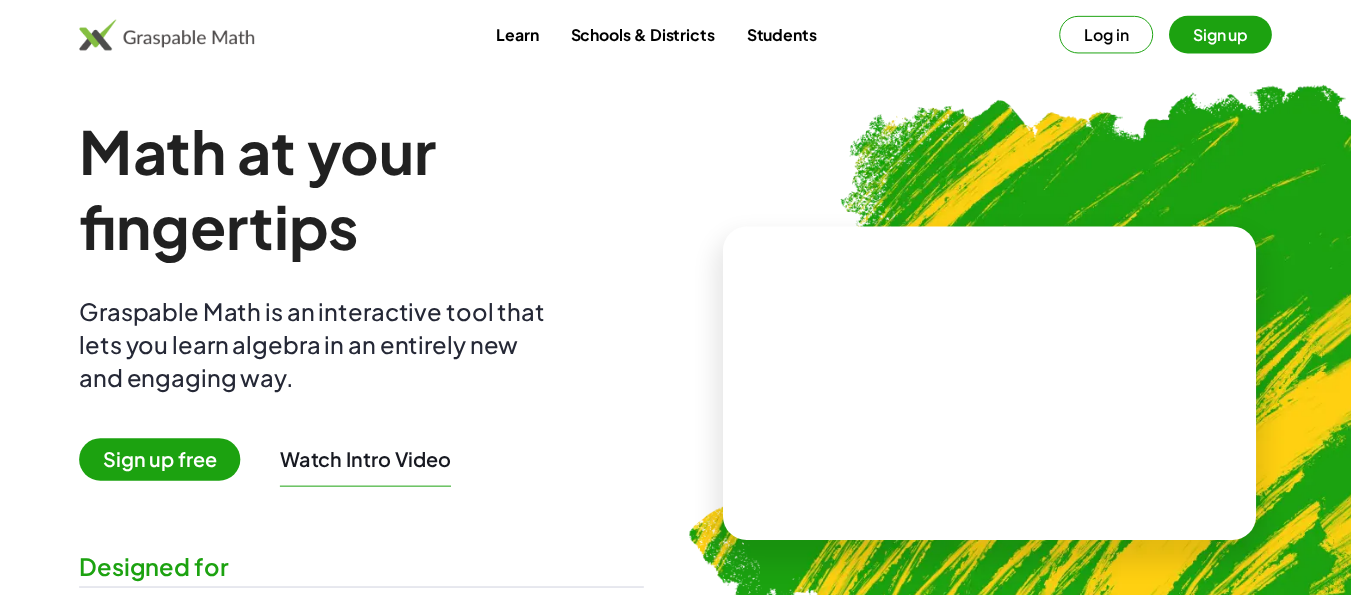 scroll, scrollTop: 0, scrollLeft: 0, axis: both 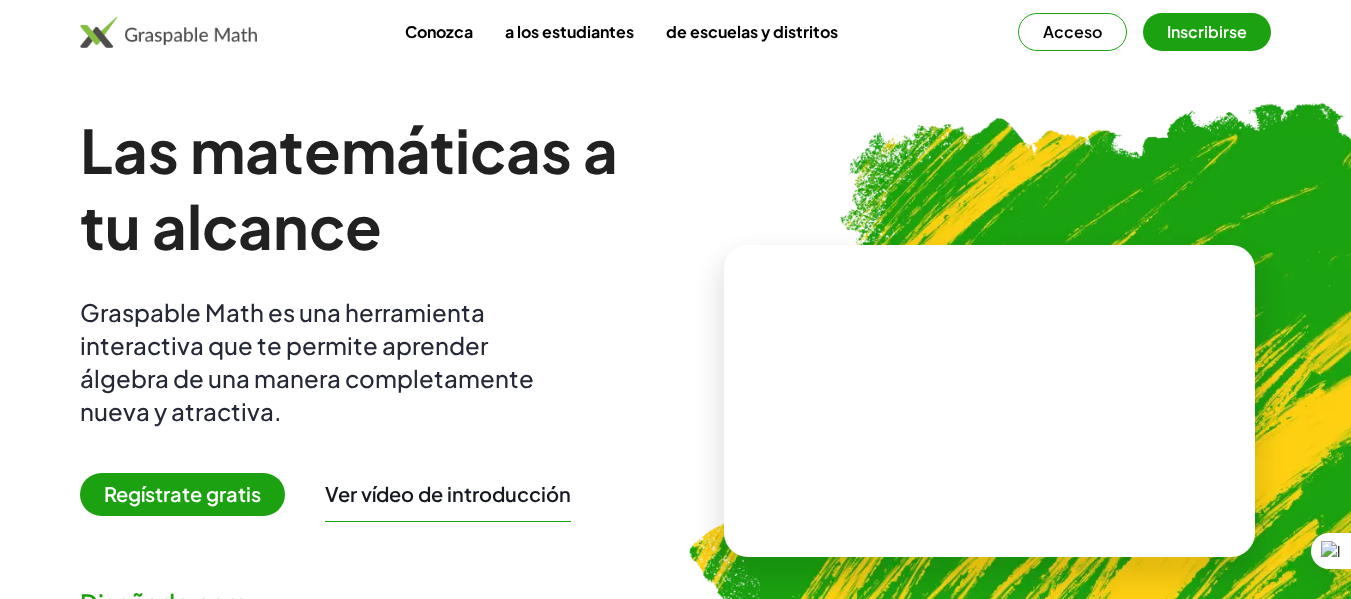click on "Inscribirse" at bounding box center [1207, 31] 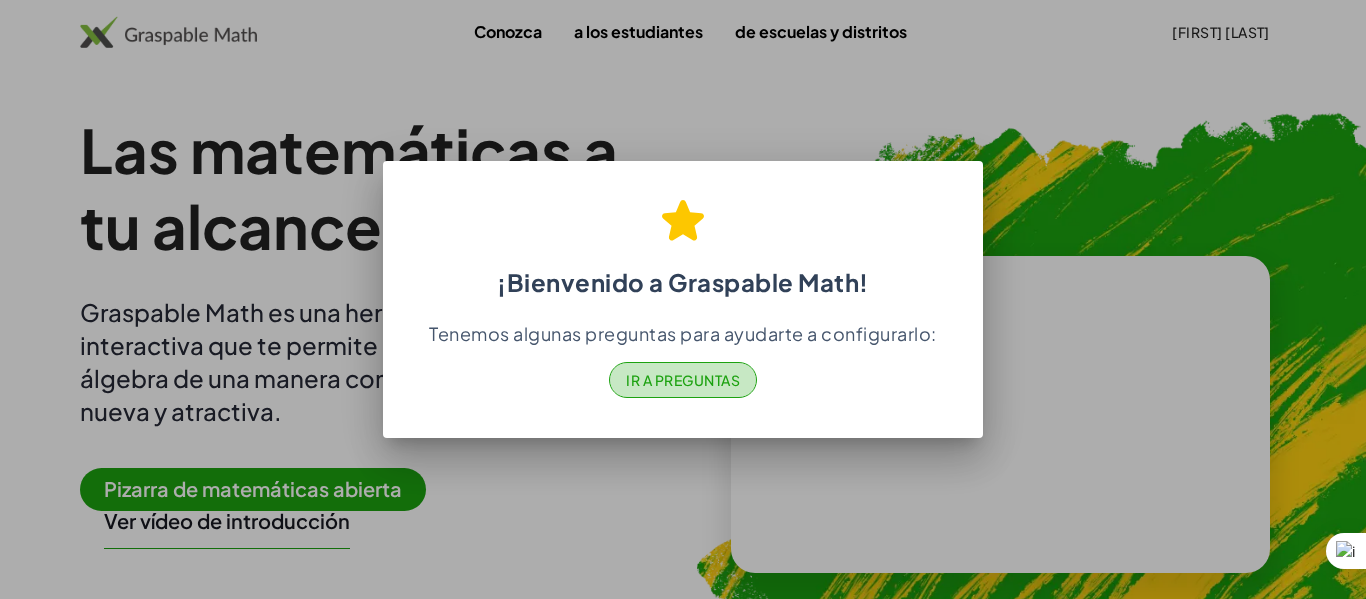 click on "Ir a Preguntas" at bounding box center (683, 380) 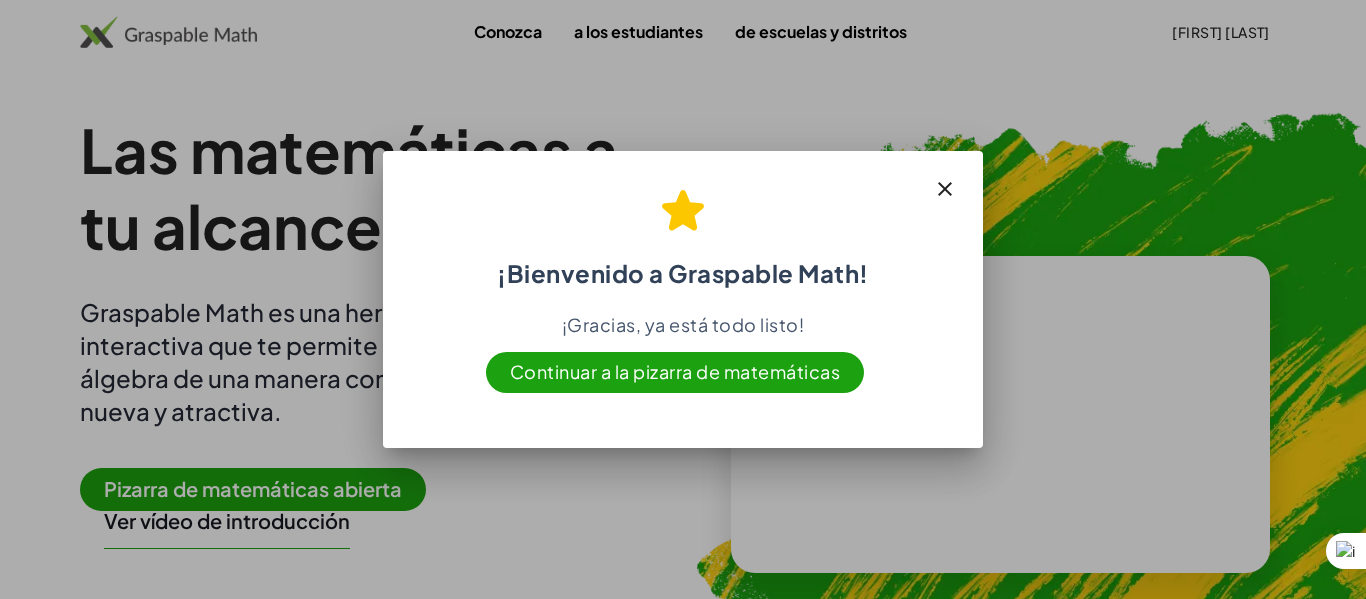 click on "Continuar a la pizarra de matemáticas" at bounding box center (675, 371) 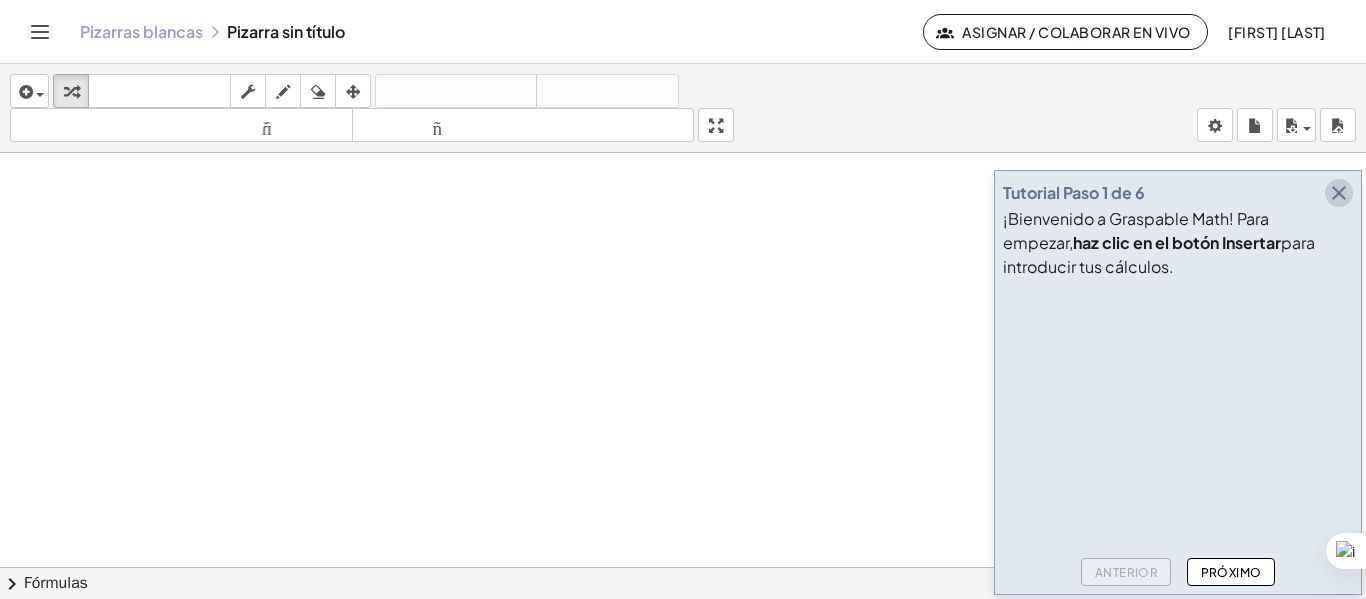 click at bounding box center (1339, 193) 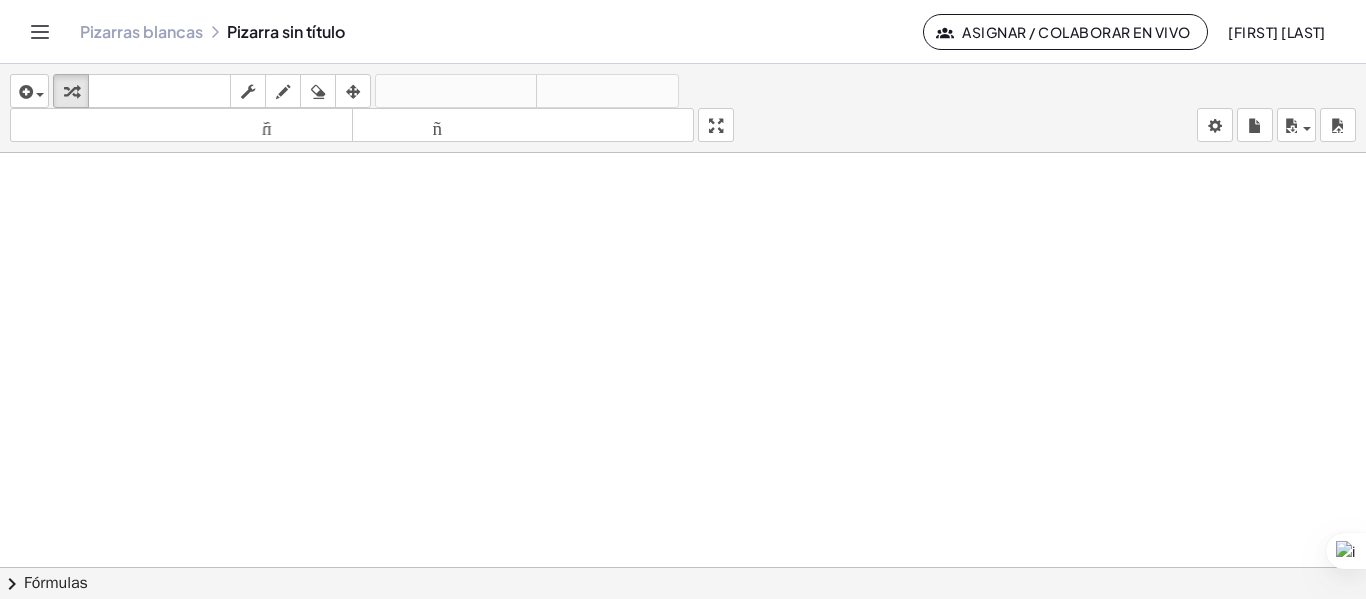 click on "Pizarras blancas Pizarra sin título" at bounding box center (501, 32) 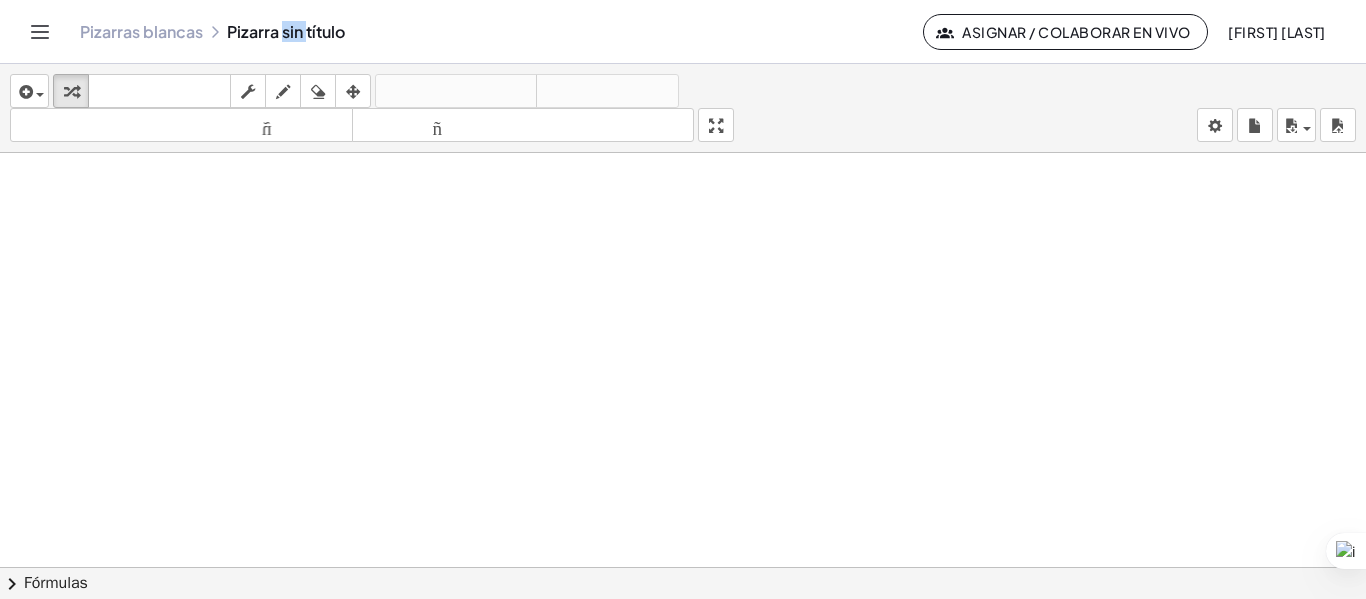 click on "Pizarras blancas Pizarra sin título" at bounding box center (501, 32) 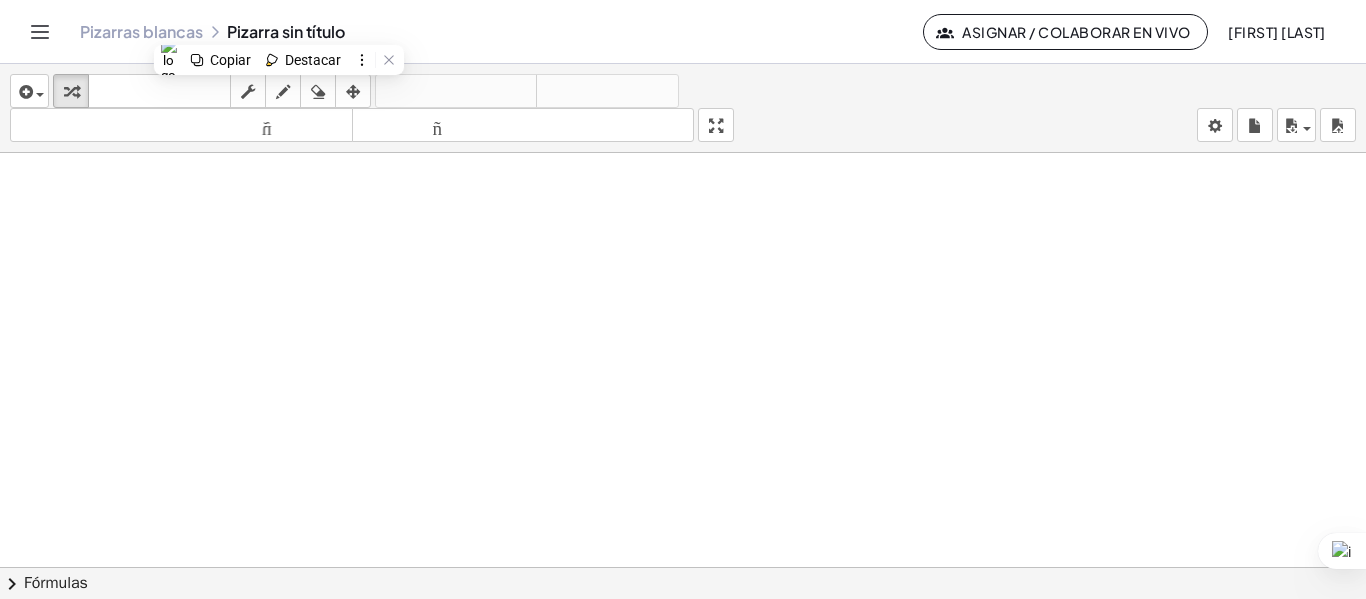 click on "Pizarras blancas Pizarra sin título" at bounding box center [501, 32] 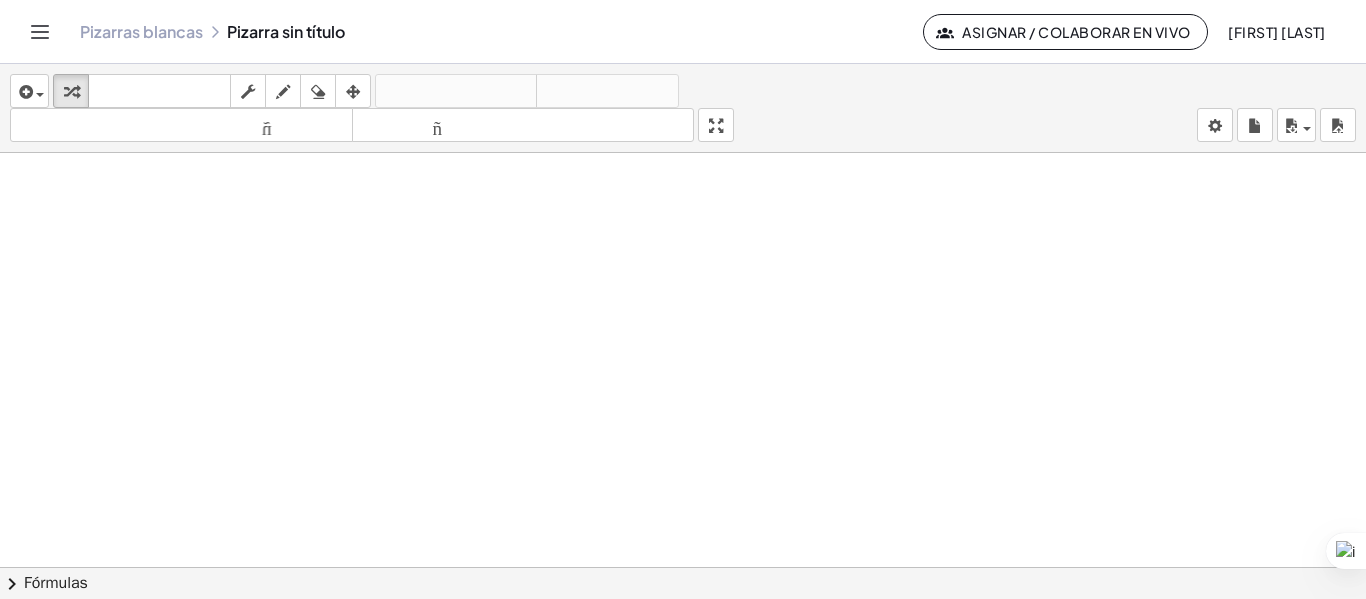 click 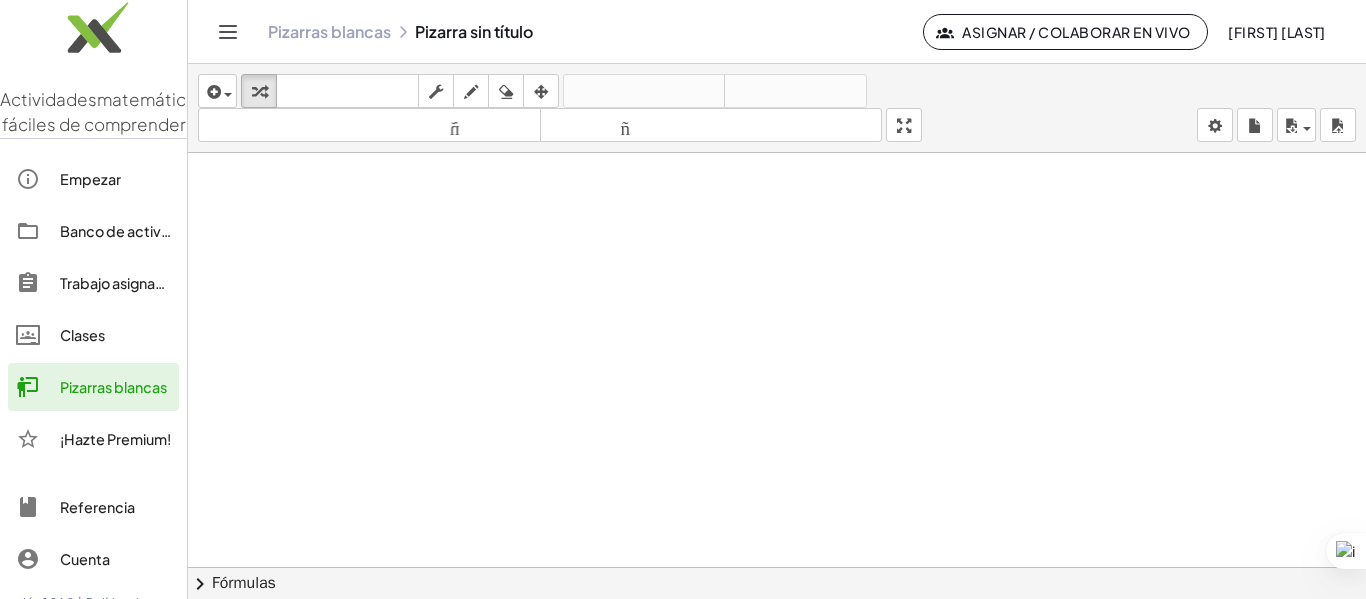click on "Empezar" at bounding box center [90, 179] 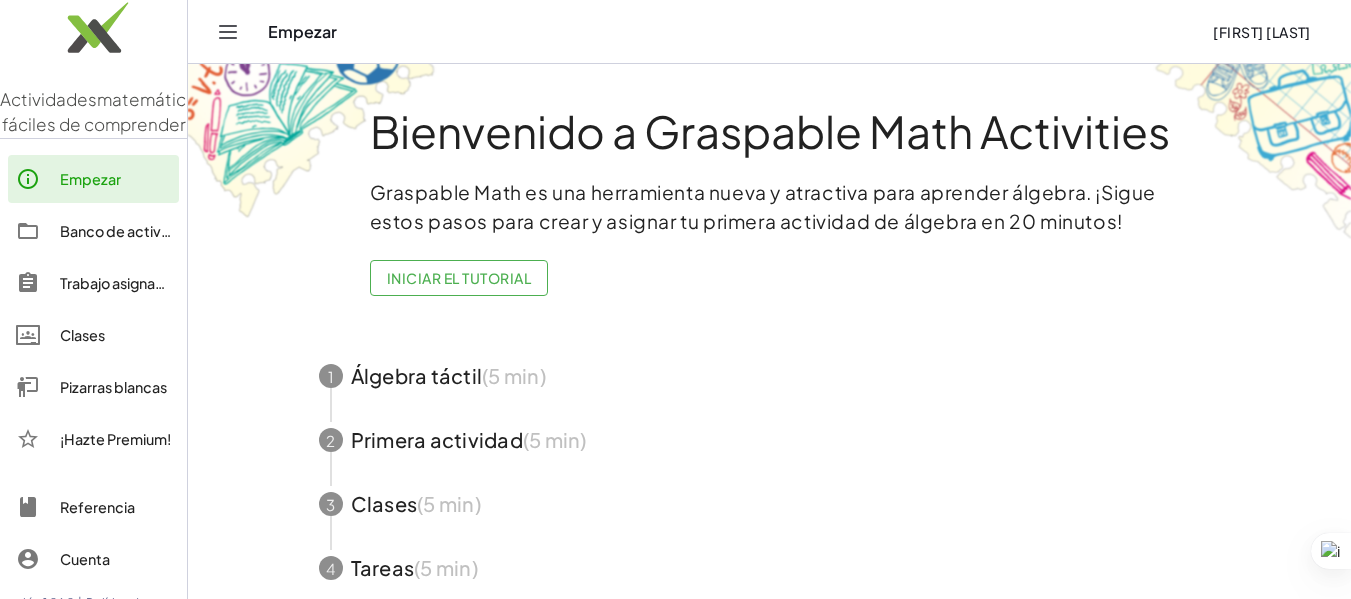 click on "Banco de actividades" at bounding box center [134, 231] 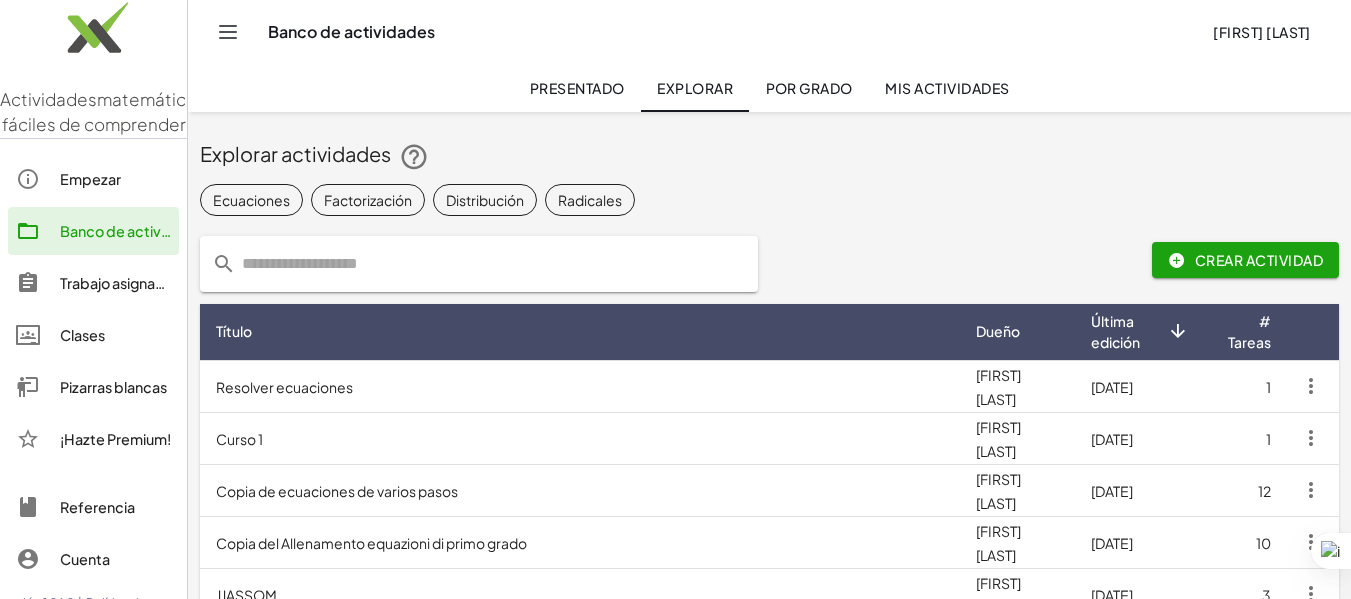 click on "Trabajo asignado" at bounding box center [117, 283] 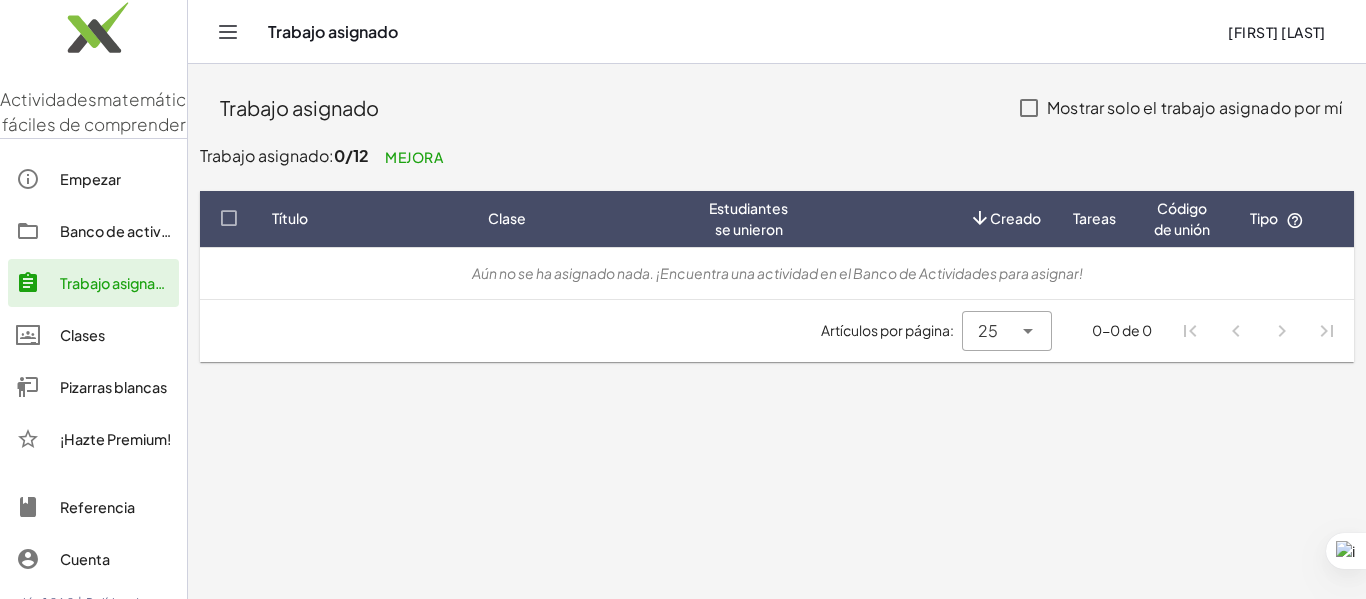 click on "Clases" at bounding box center [82, 335] 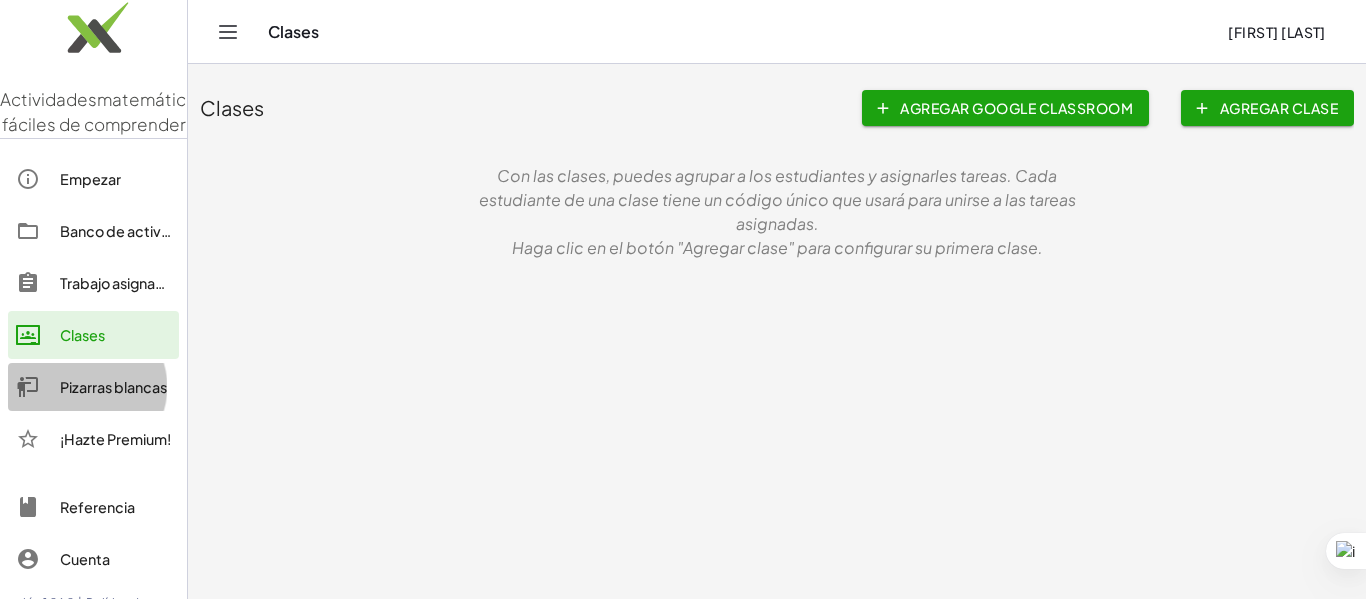 click on "Pizarras blancas" at bounding box center [113, 387] 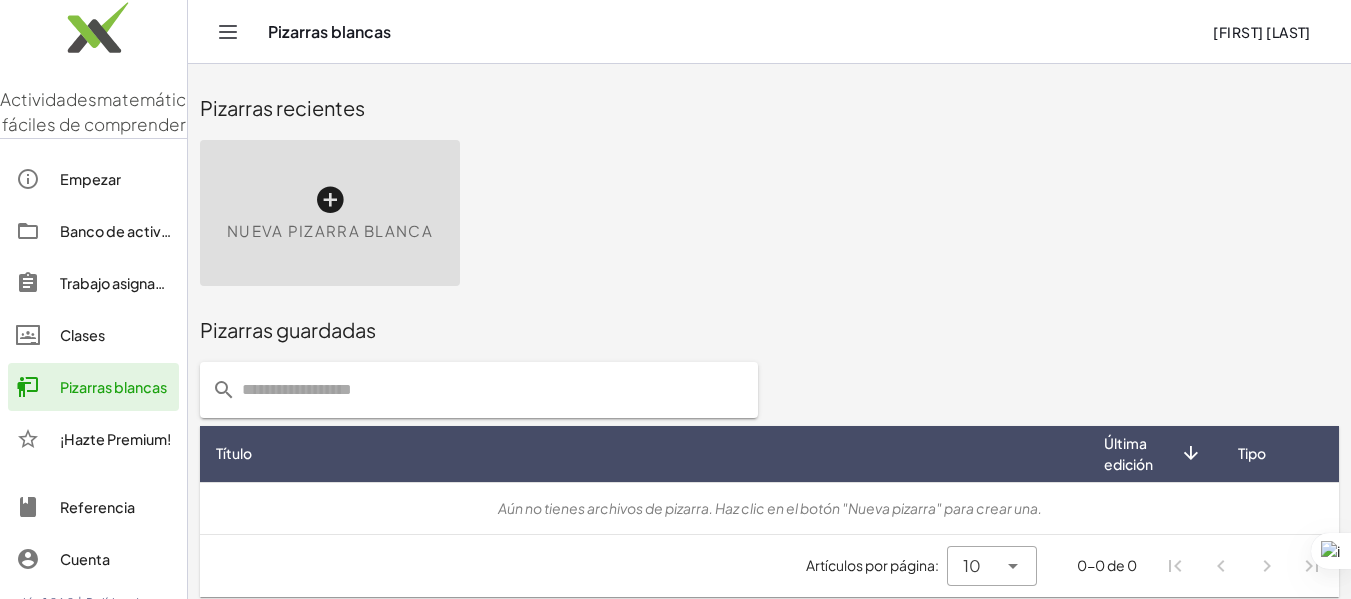 scroll, scrollTop: 10, scrollLeft: 0, axis: vertical 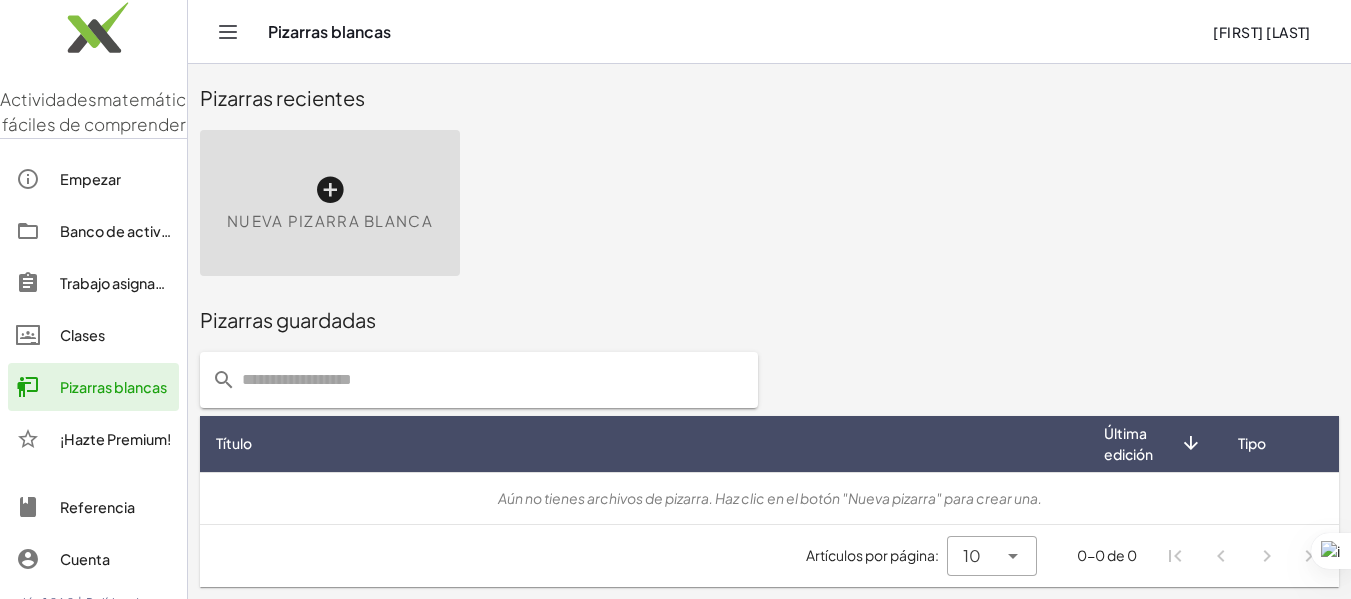 click at bounding box center [330, 190] 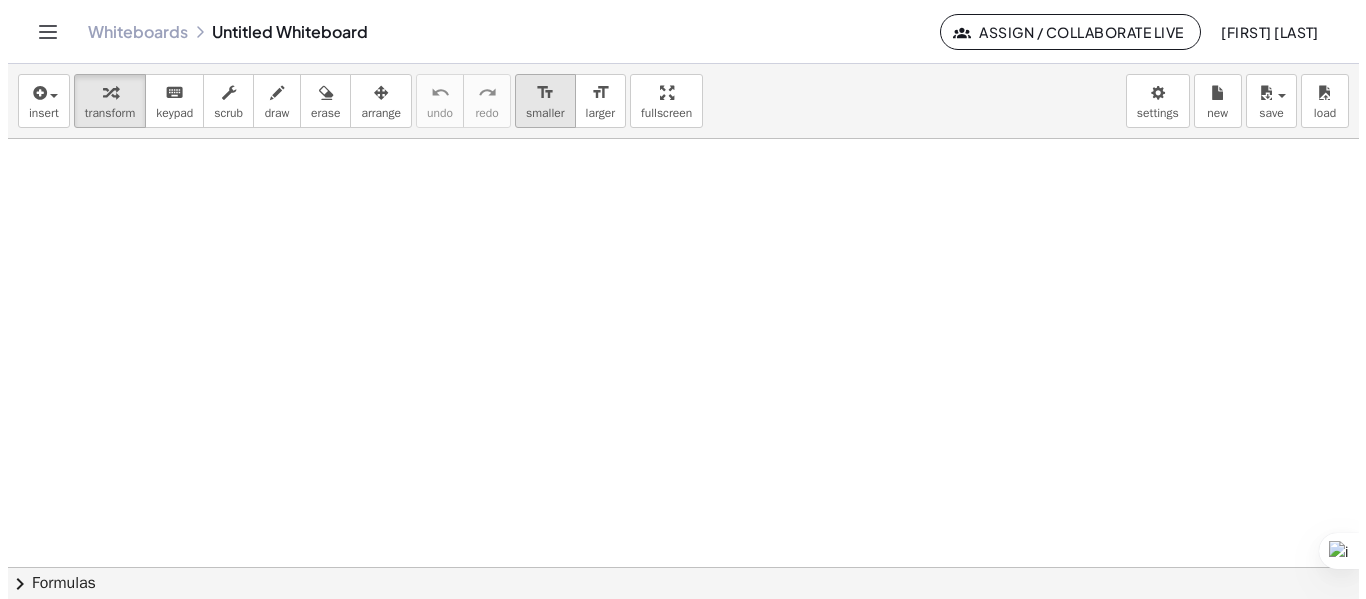 scroll, scrollTop: 0, scrollLeft: 0, axis: both 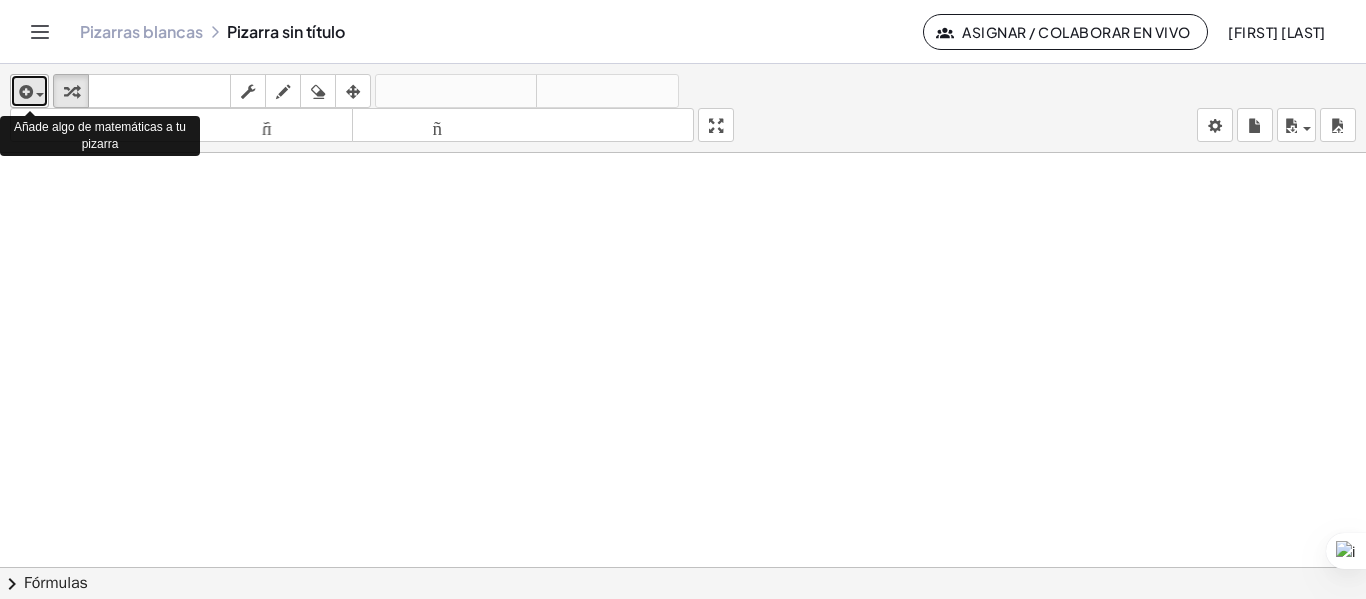 click on "insertar" at bounding box center (29, 91) 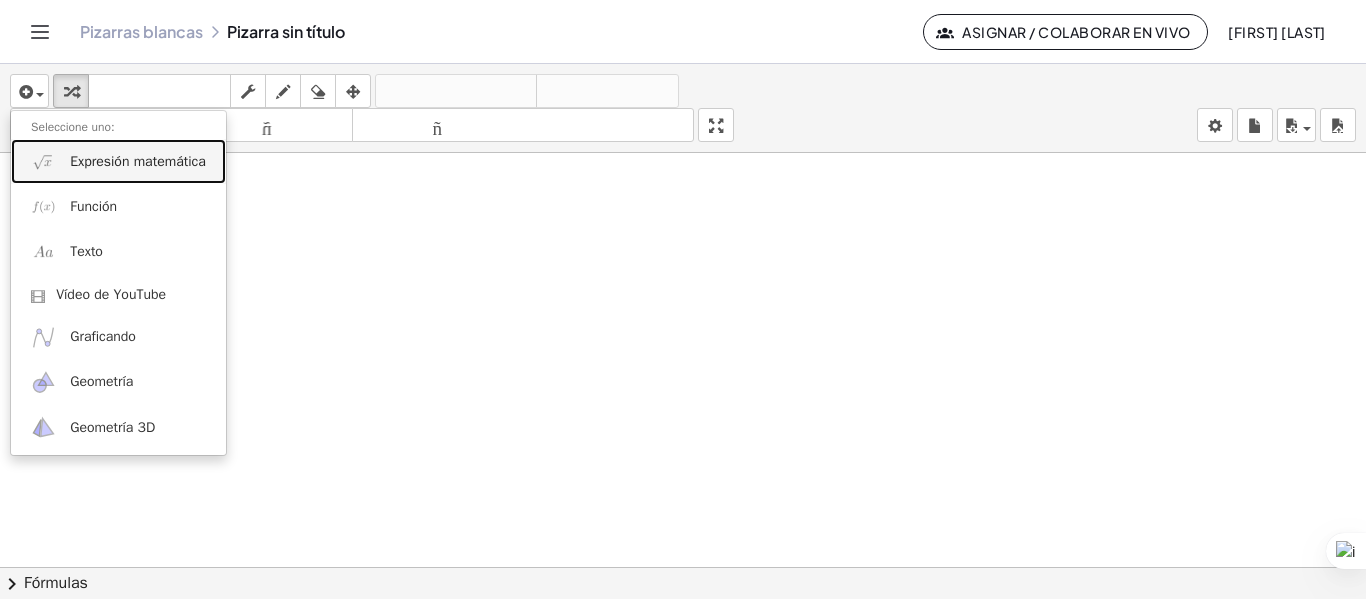 click on "Expresión matemática" at bounding box center (138, 161) 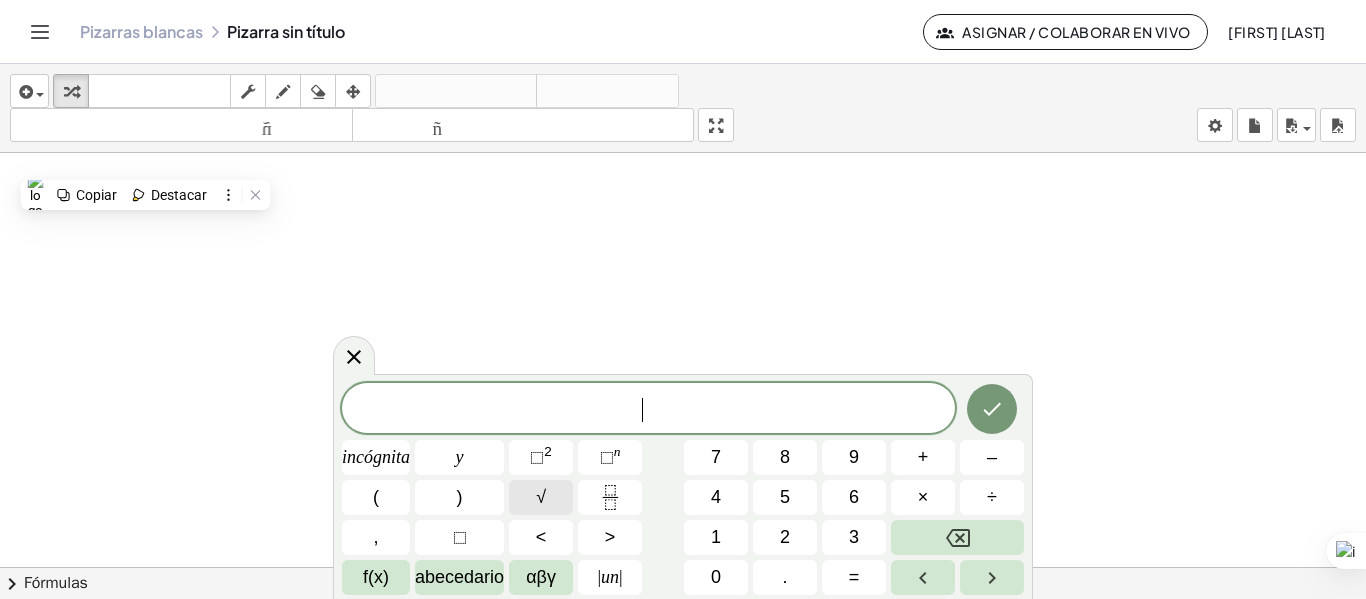 click on "√" at bounding box center [541, 497] 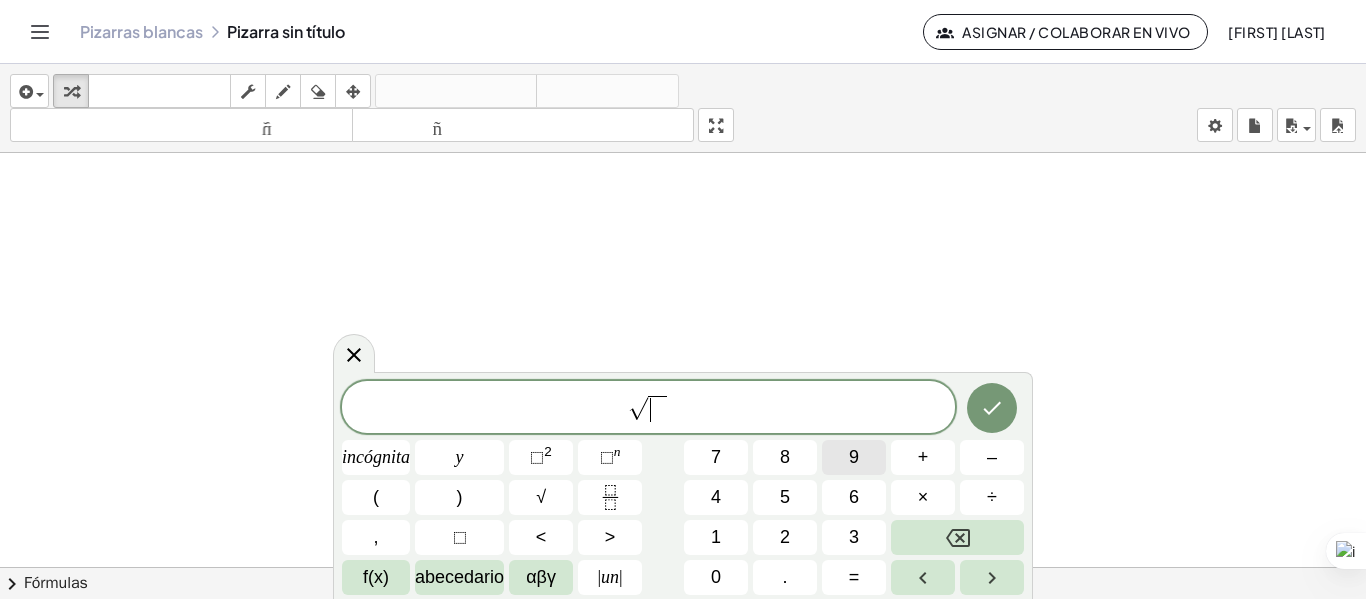 click on "9" at bounding box center (854, 457) 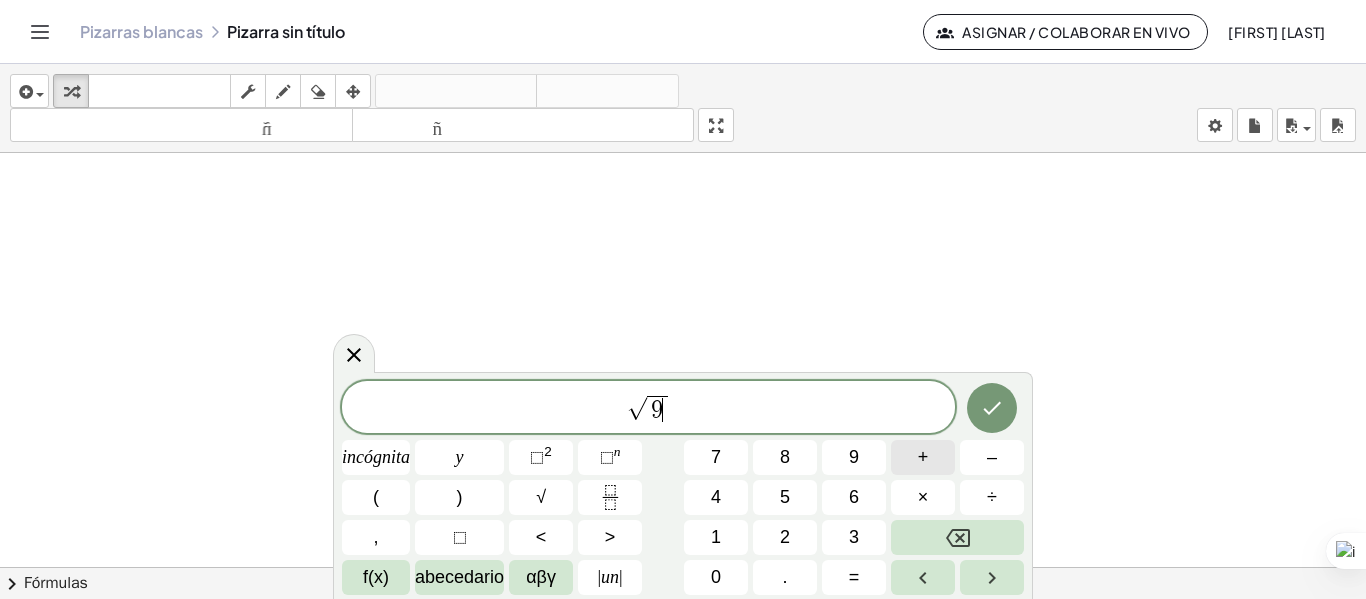 click on "+" at bounding box center (923, 457) 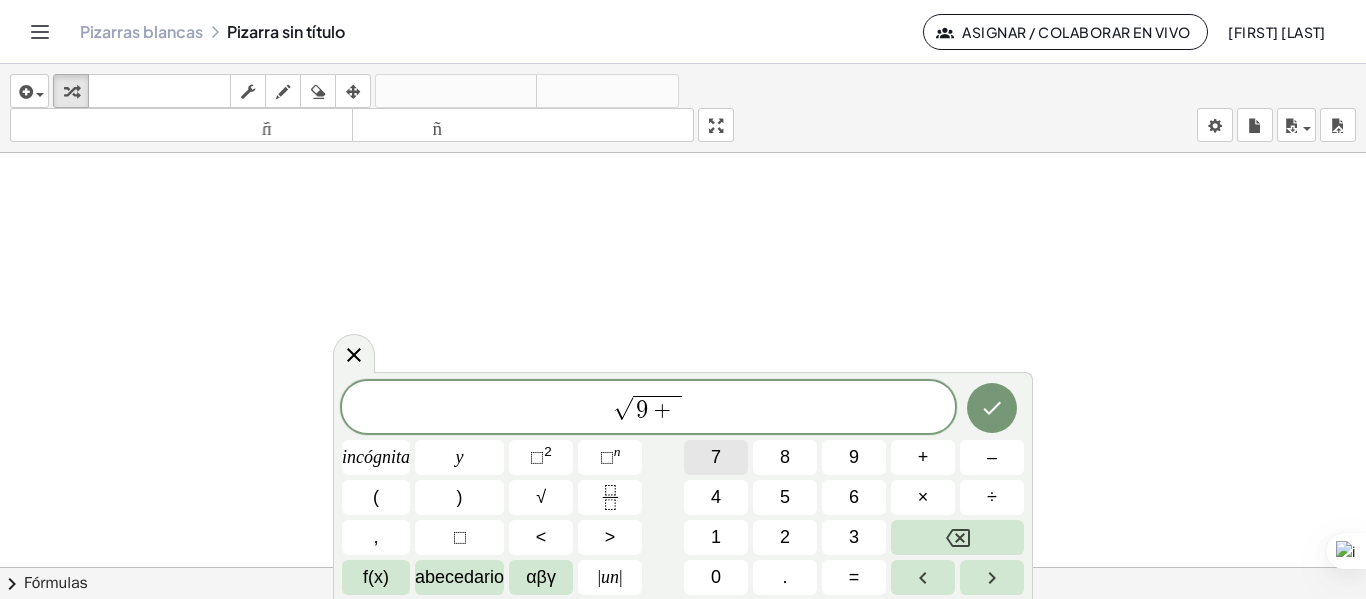 click on "7" at bounding box center [716, 457] 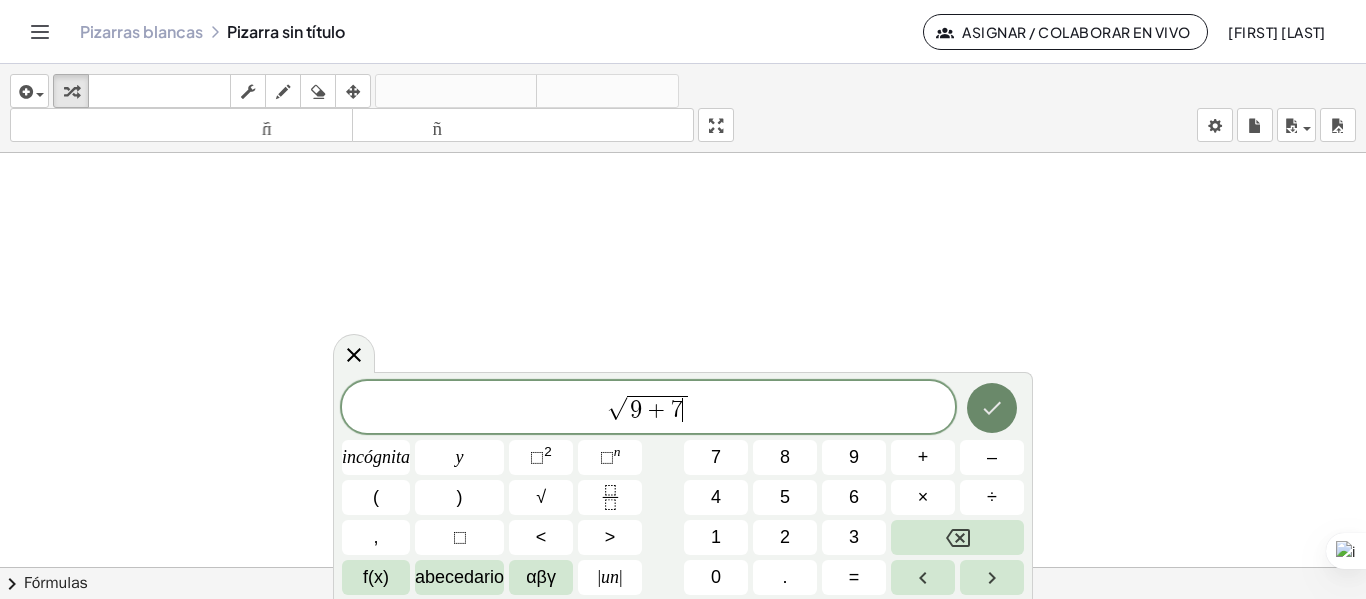 click 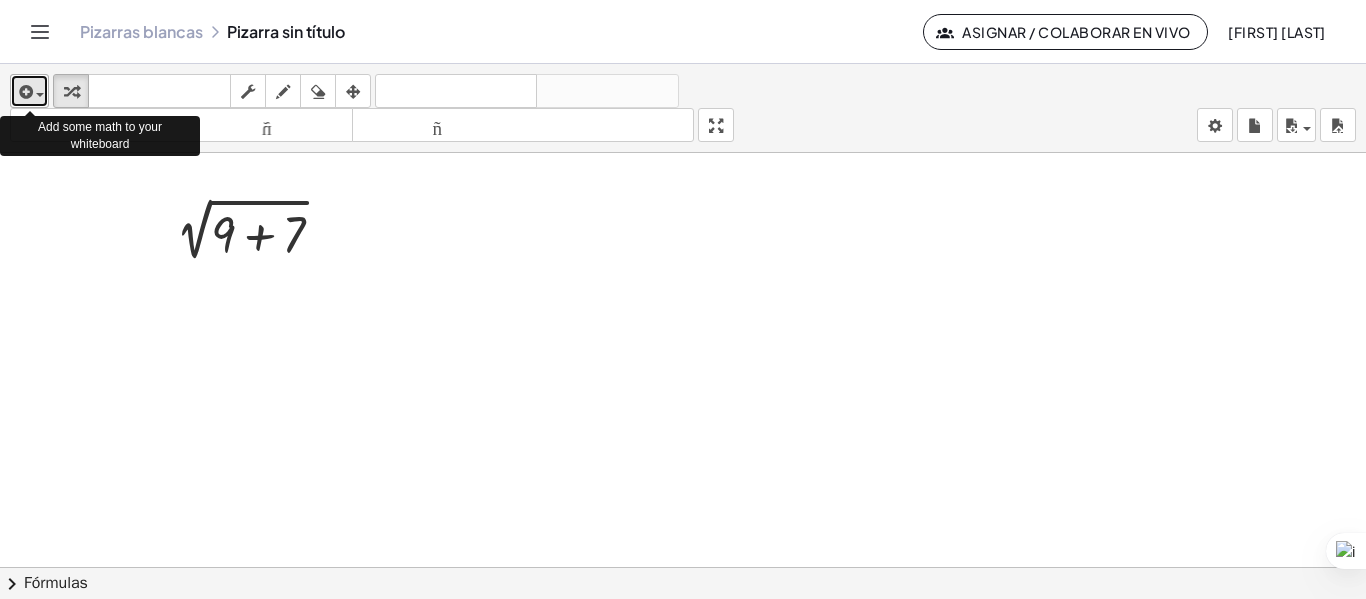 click at bounding box center [29, 91] 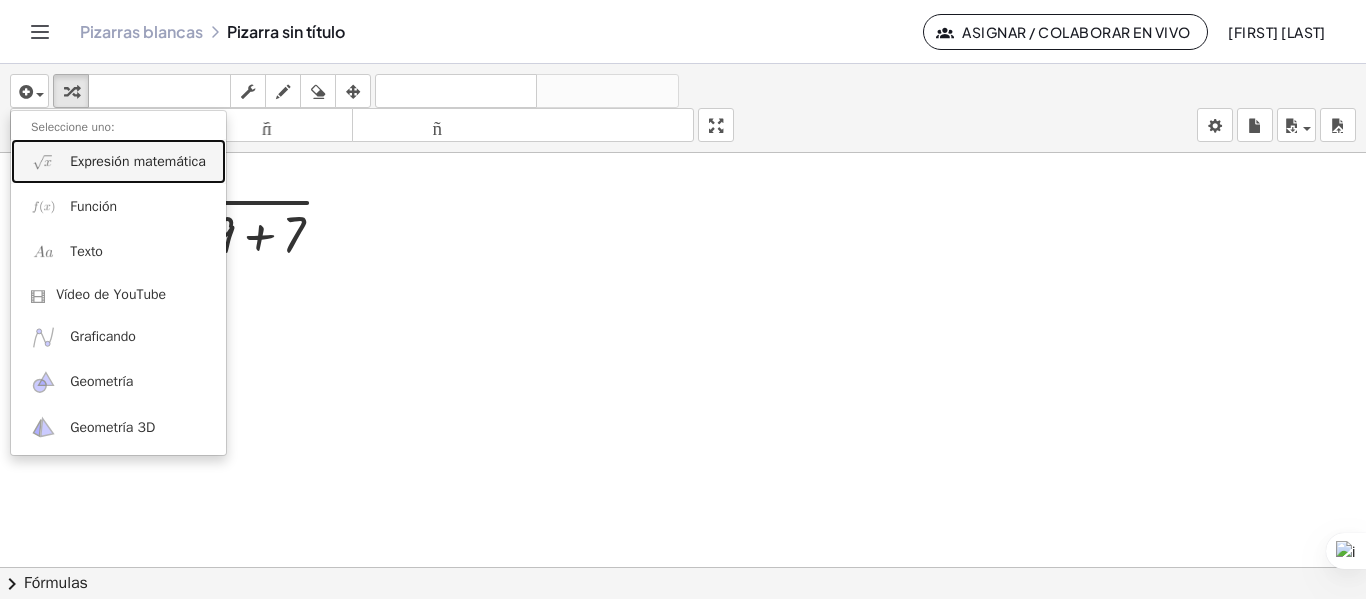 click on "Expresión matemática" at bounding box center (138, 161) 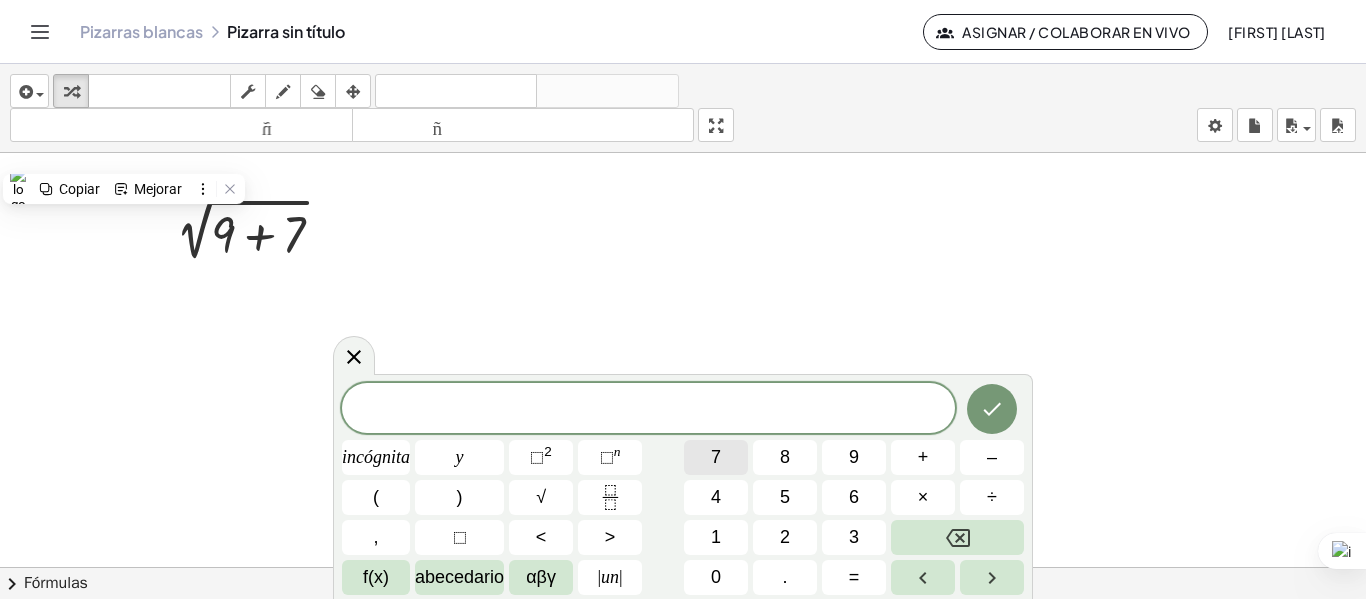 click on "7" at bounding box center [716, 457] 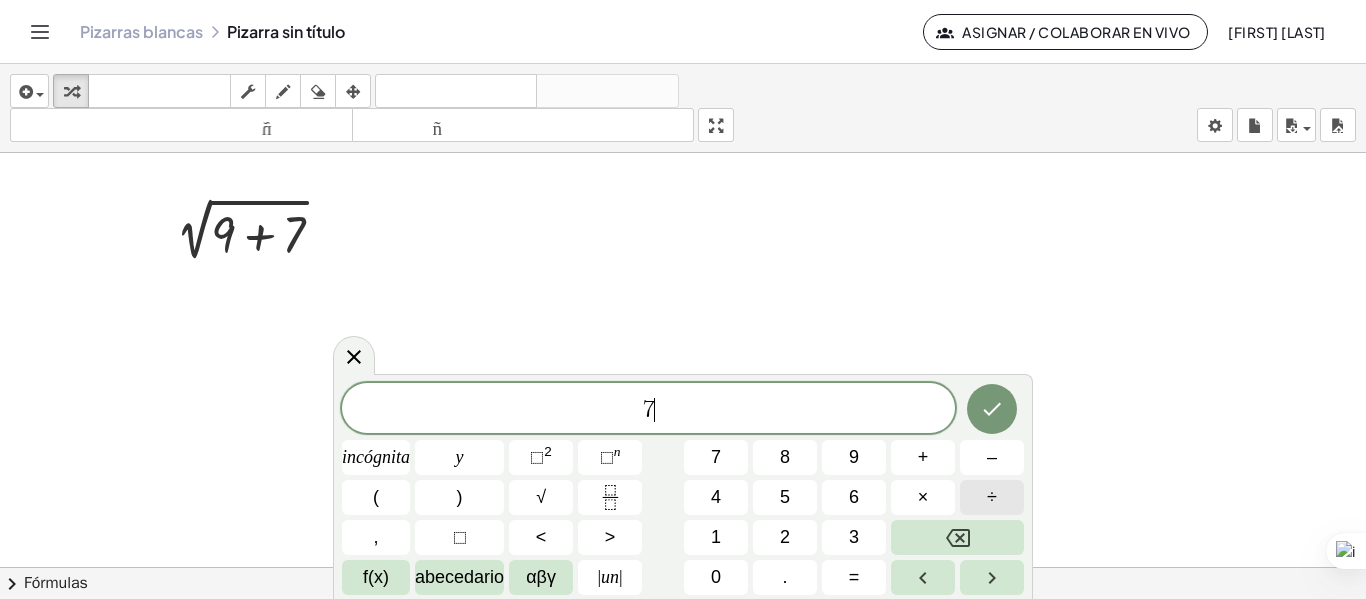 click on "÷" at bounding box center [992, 497] 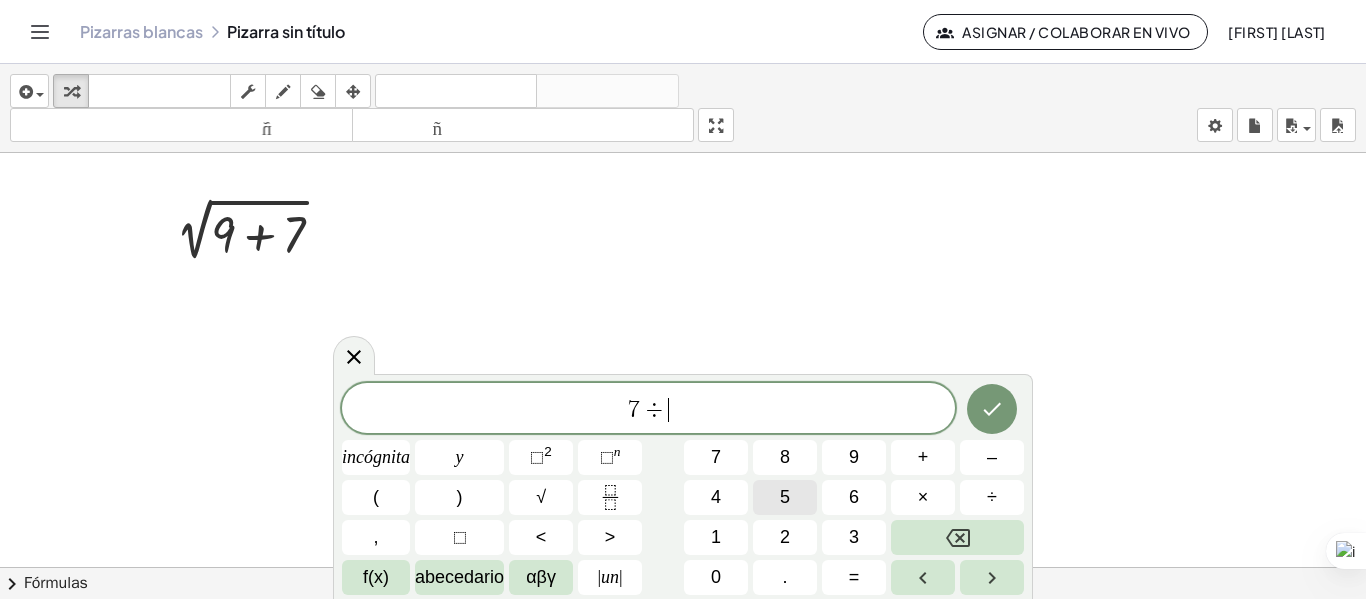 click on "5" at bounding box center [785, 497] 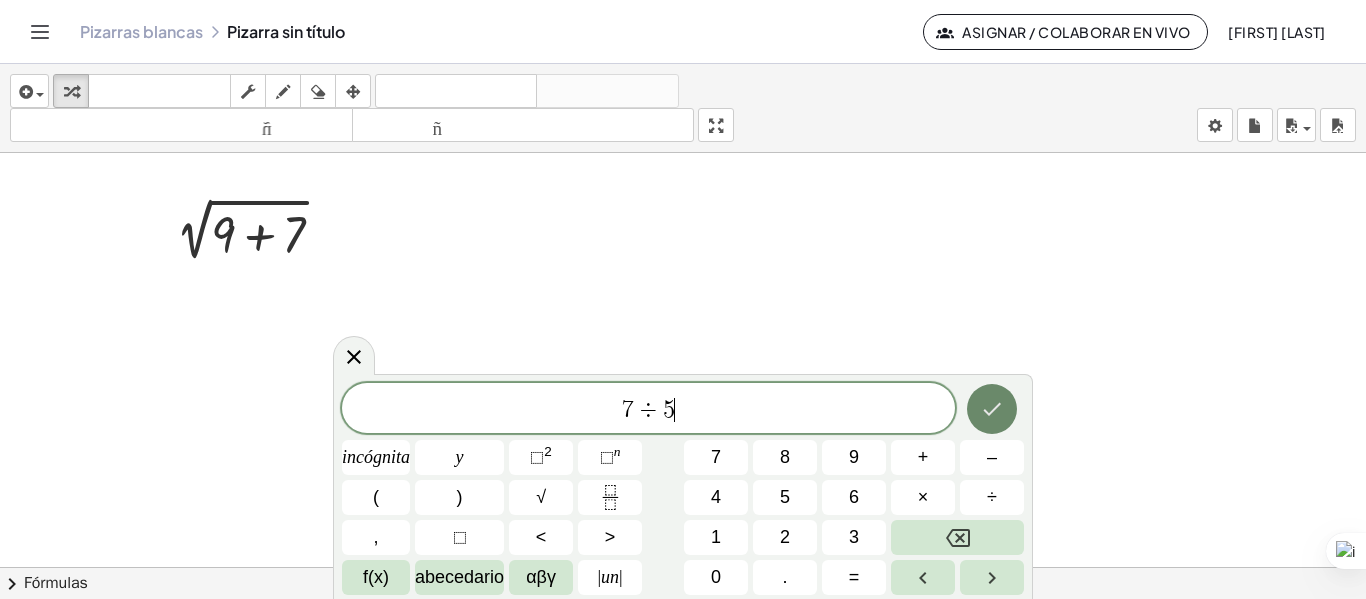 click at bounding box center [992, 409] 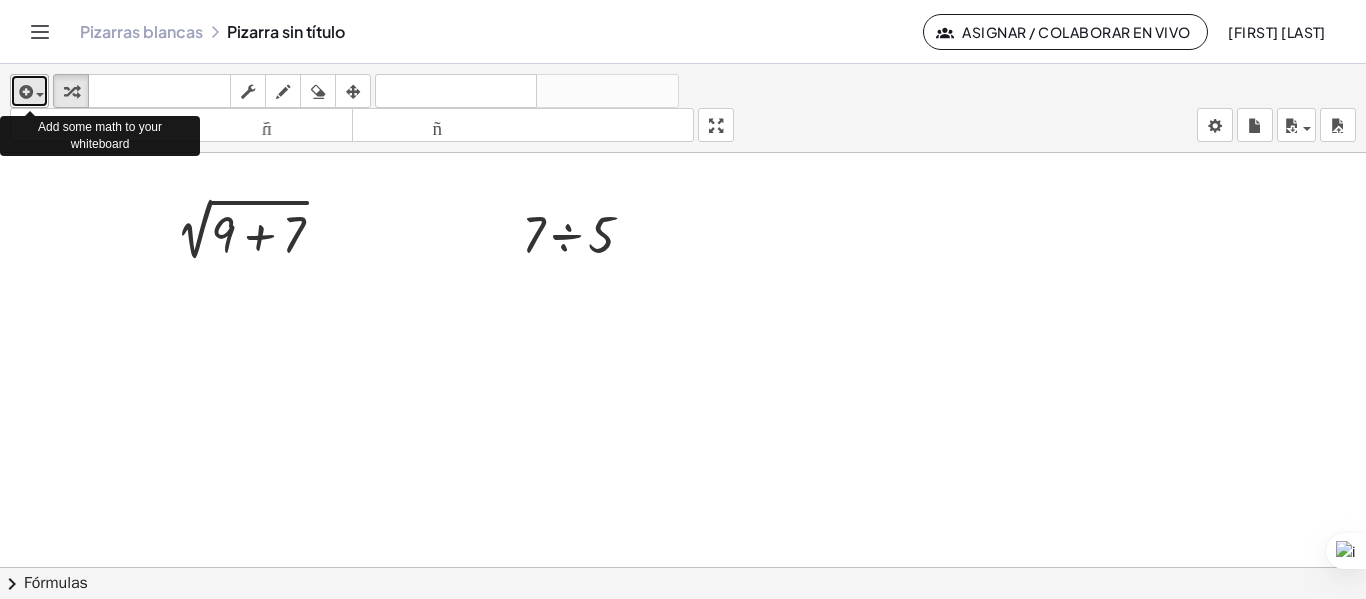 click on "insertar" at bounding box center (29, 91) 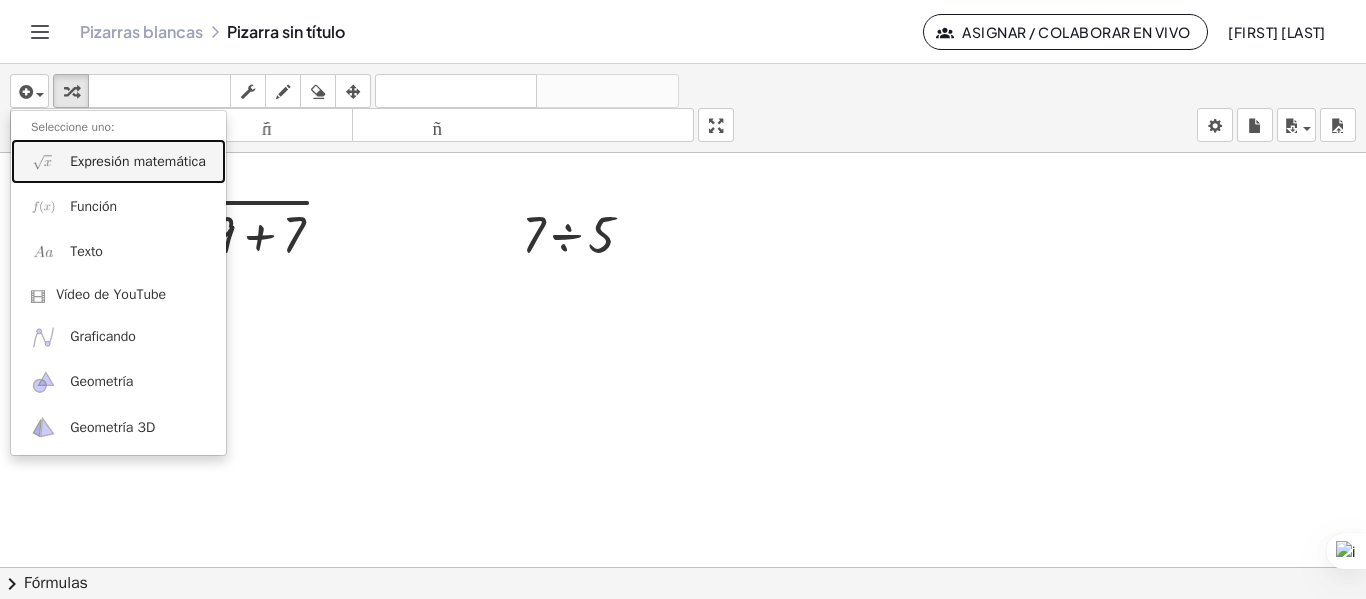 click on "Expresión matemática" at bounding box center (118, 161) 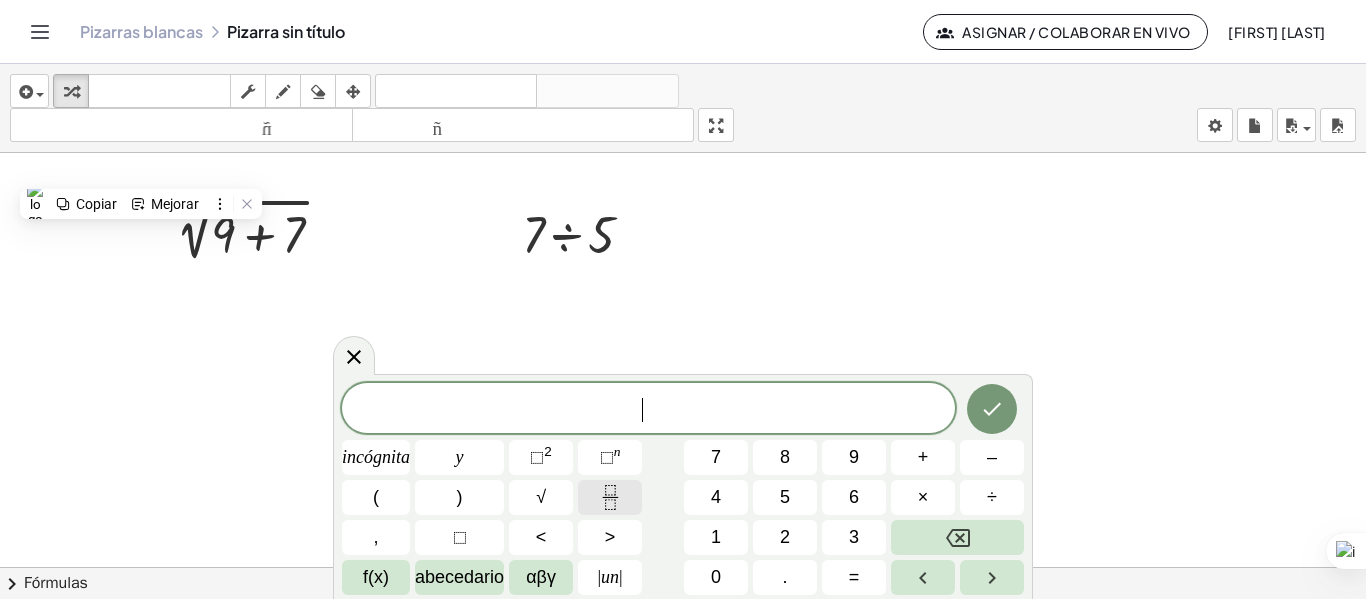 click 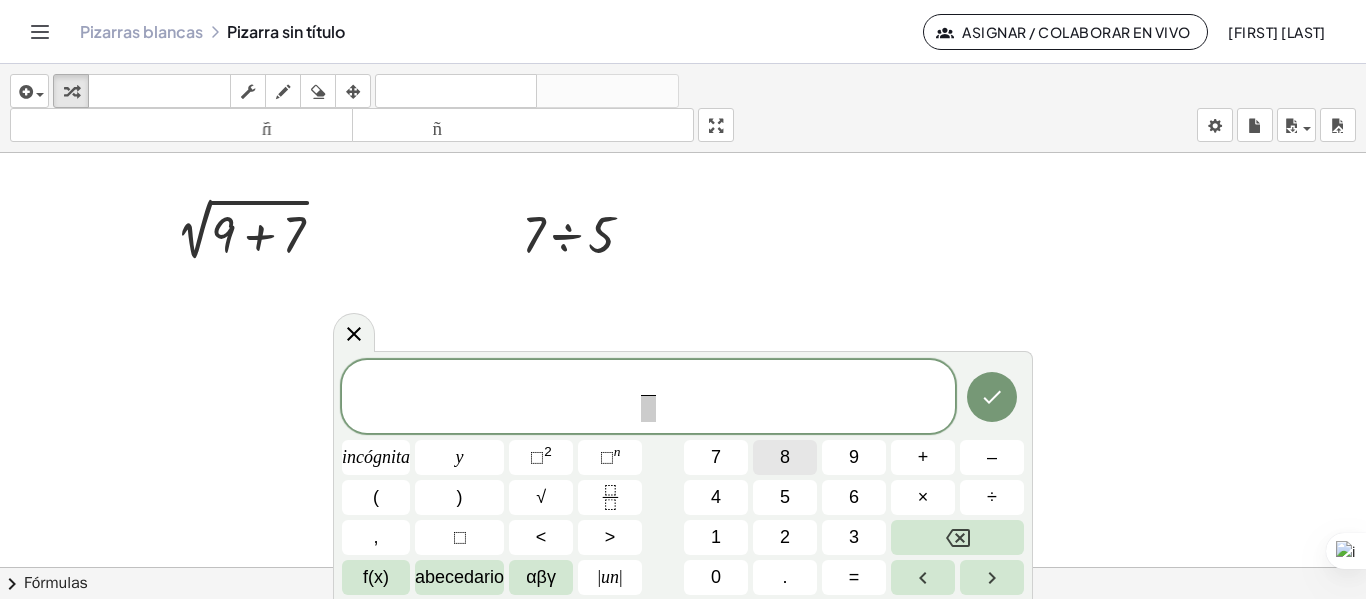 click on "8" at bounding box center (785, 457) 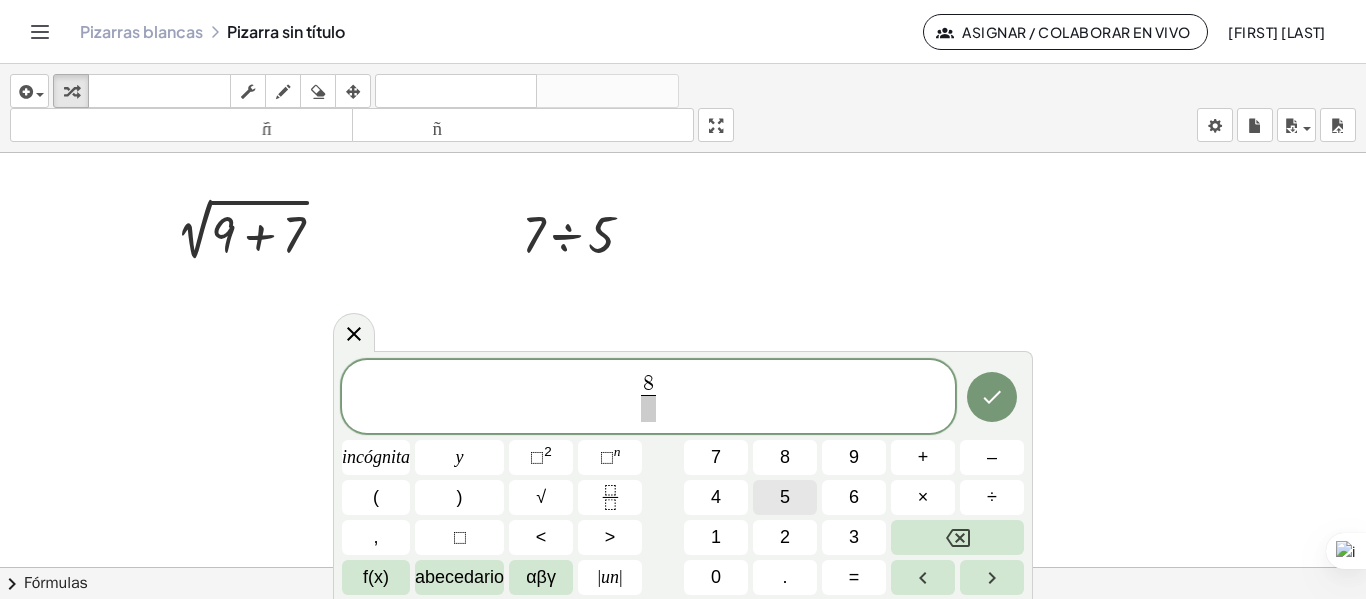 click on "5" at bounding box center [785, 497] 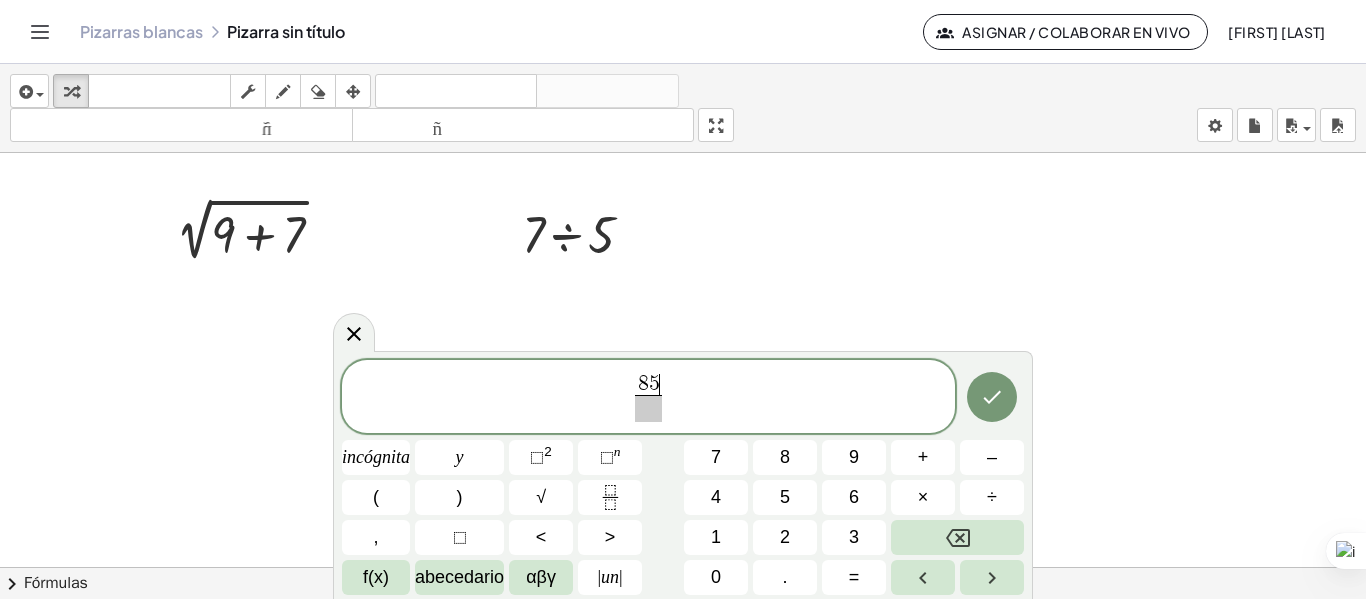 click at bounding box center (648, 408) 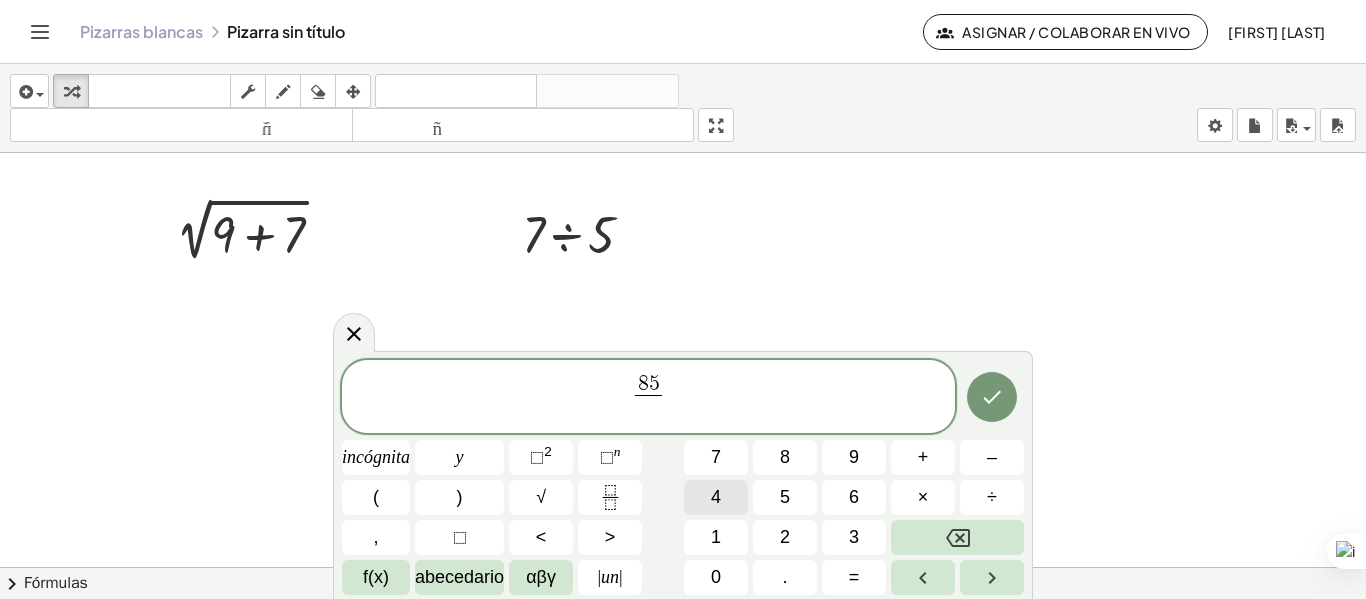 click on "4" at bounding box center [716, 497] 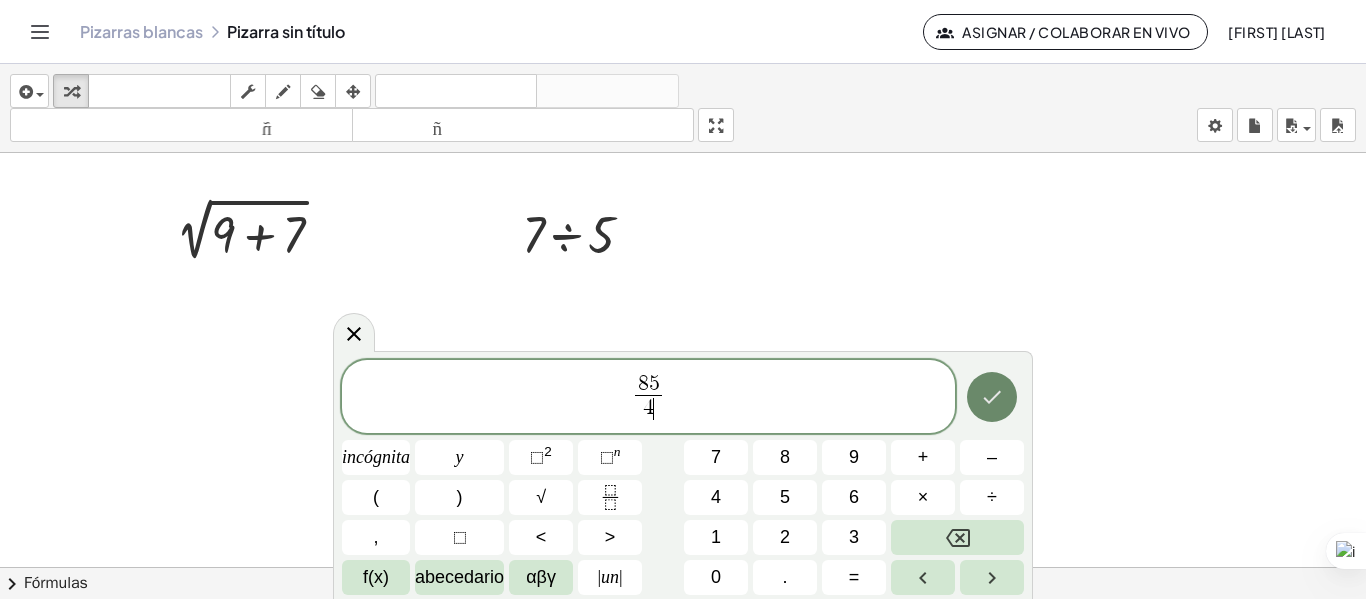 click 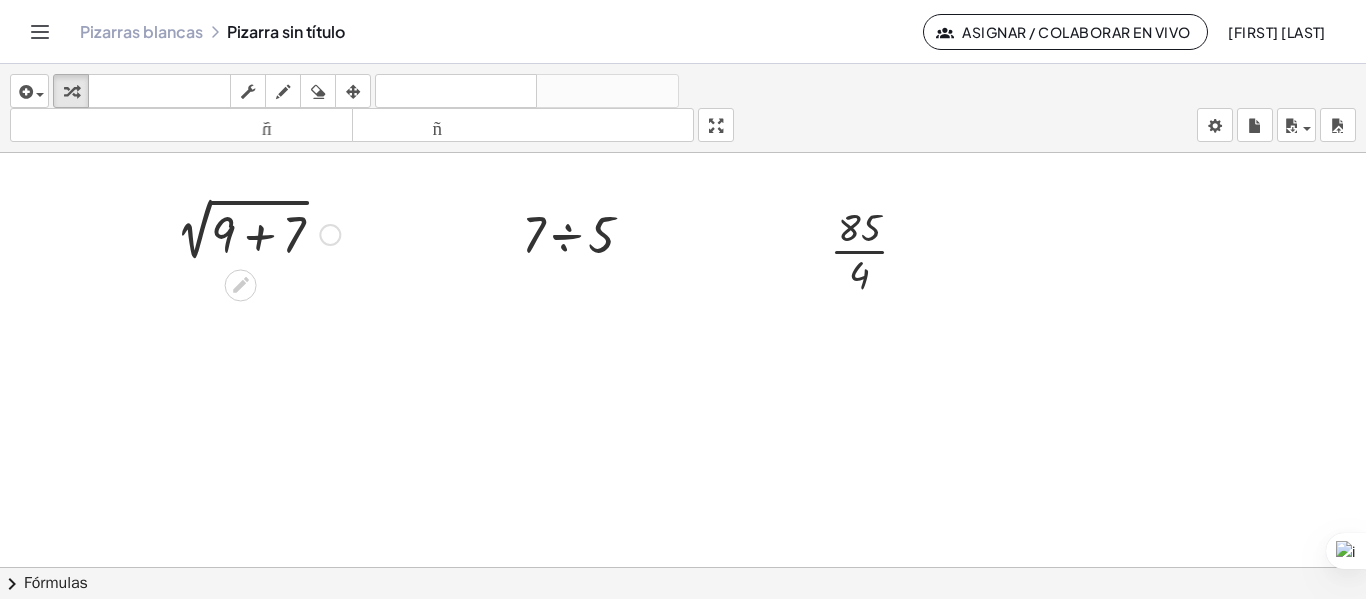 click at bounding box center (252, 233) 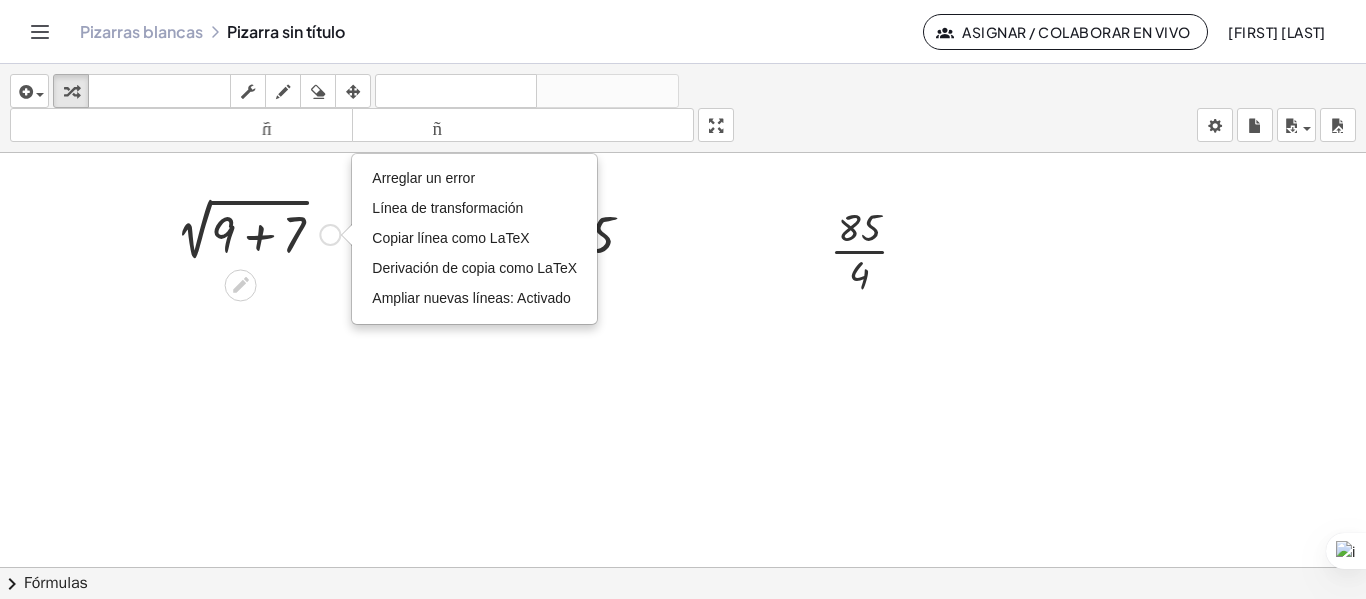 click at bounding box center [346, 235] 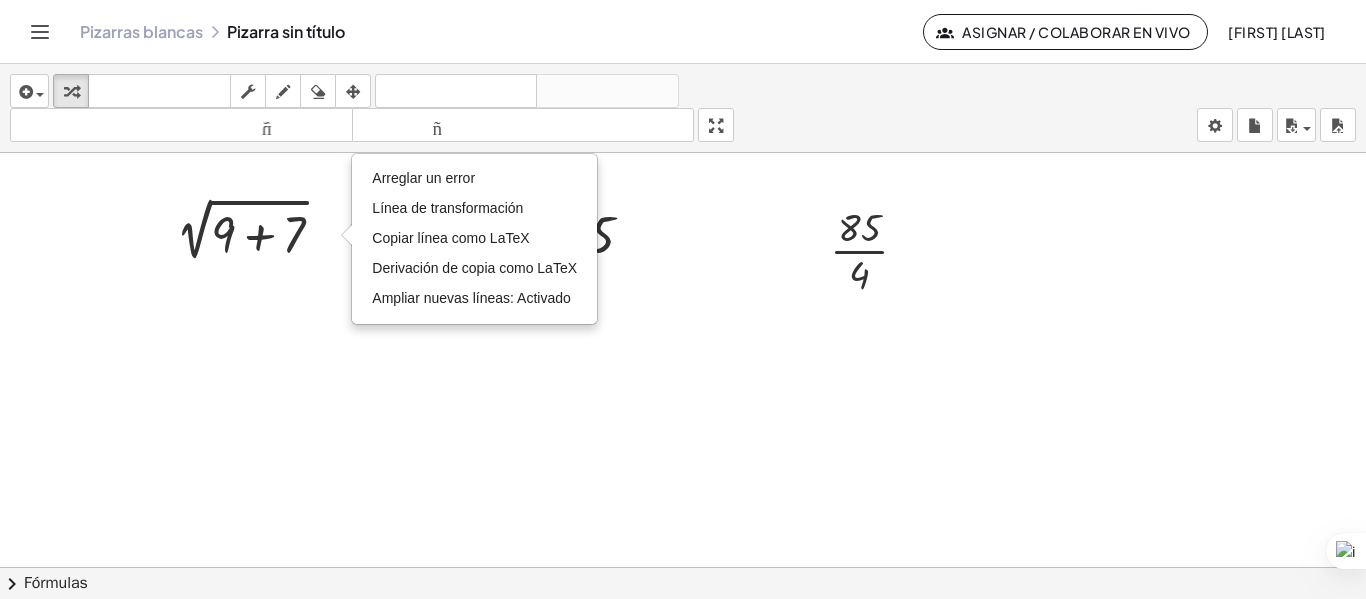 click at bounding box center (683, 581) 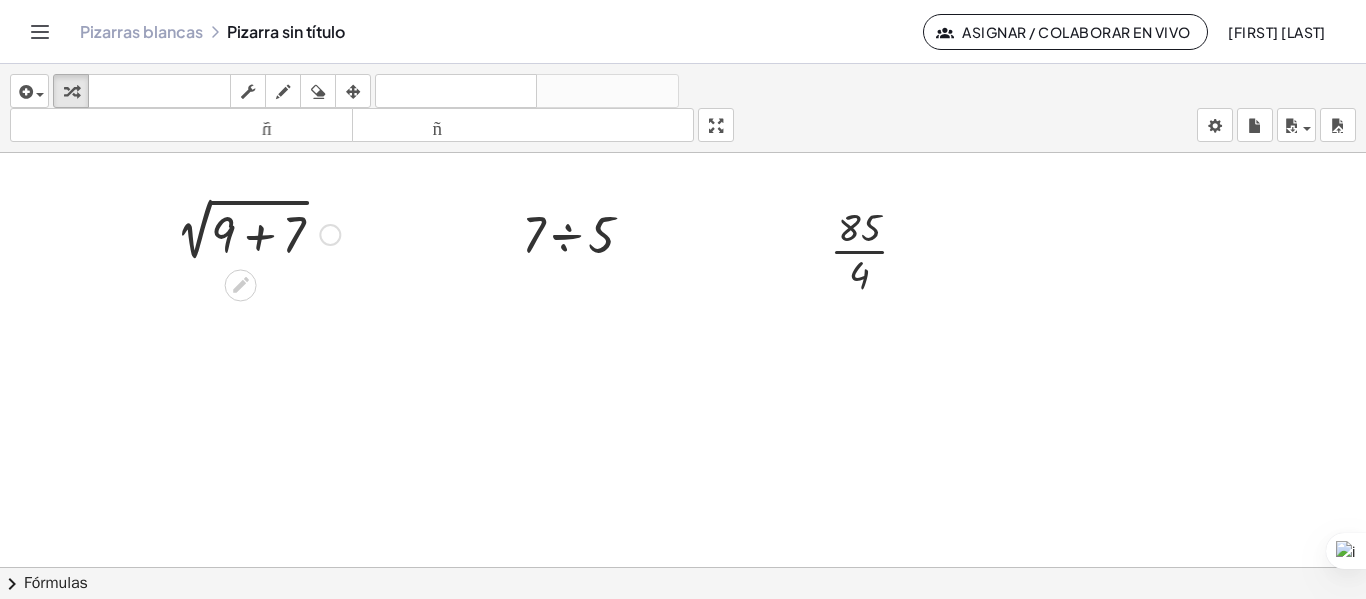 drag, startPoint x: 161, startPoint y: 191, endPoint x: 383, endPoint y: 314, distance: 253.79716 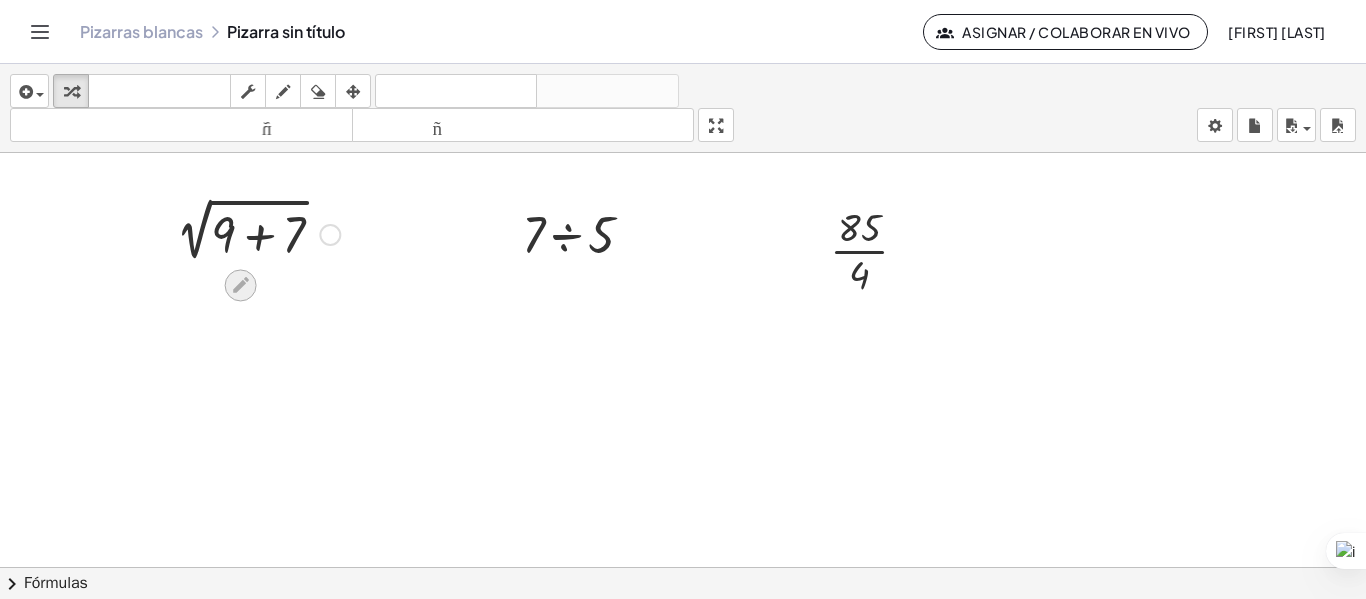 click 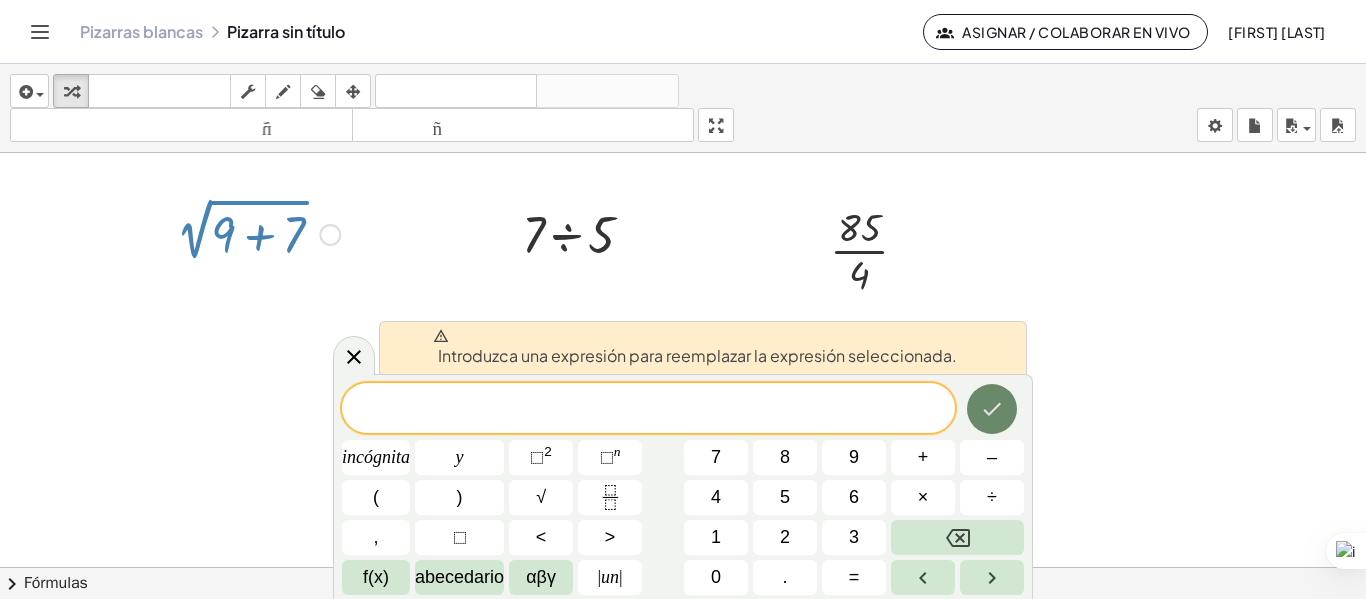 click 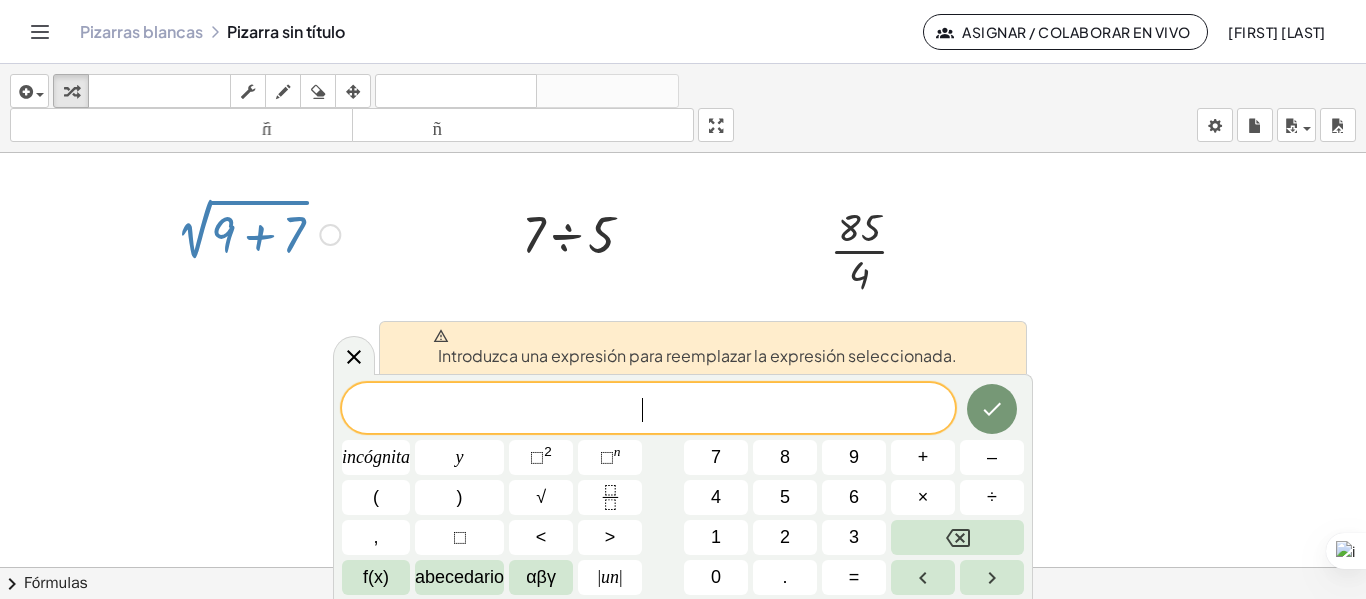 click at bounding box center (683, 581) 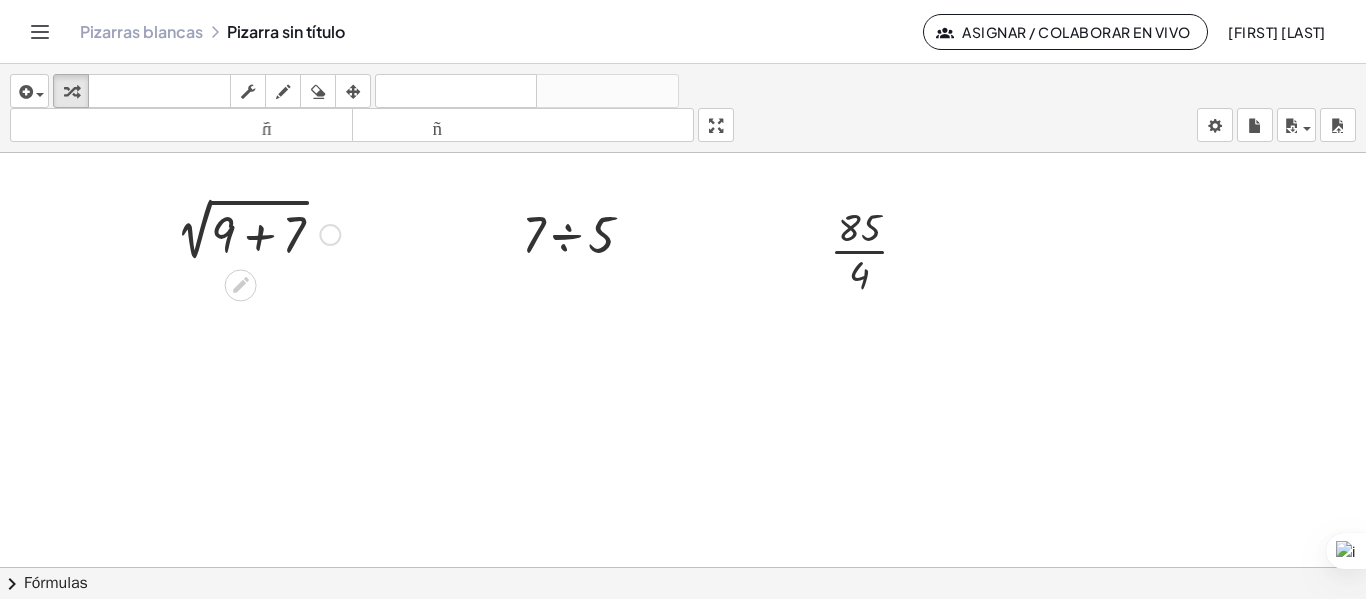 click on "Arreglar un error Línea de transformación Copiar línea como LaTeX Derivación de copia como LaTeX Ampliar nuevas líneas: Activado" at bounding box center (330, 235) 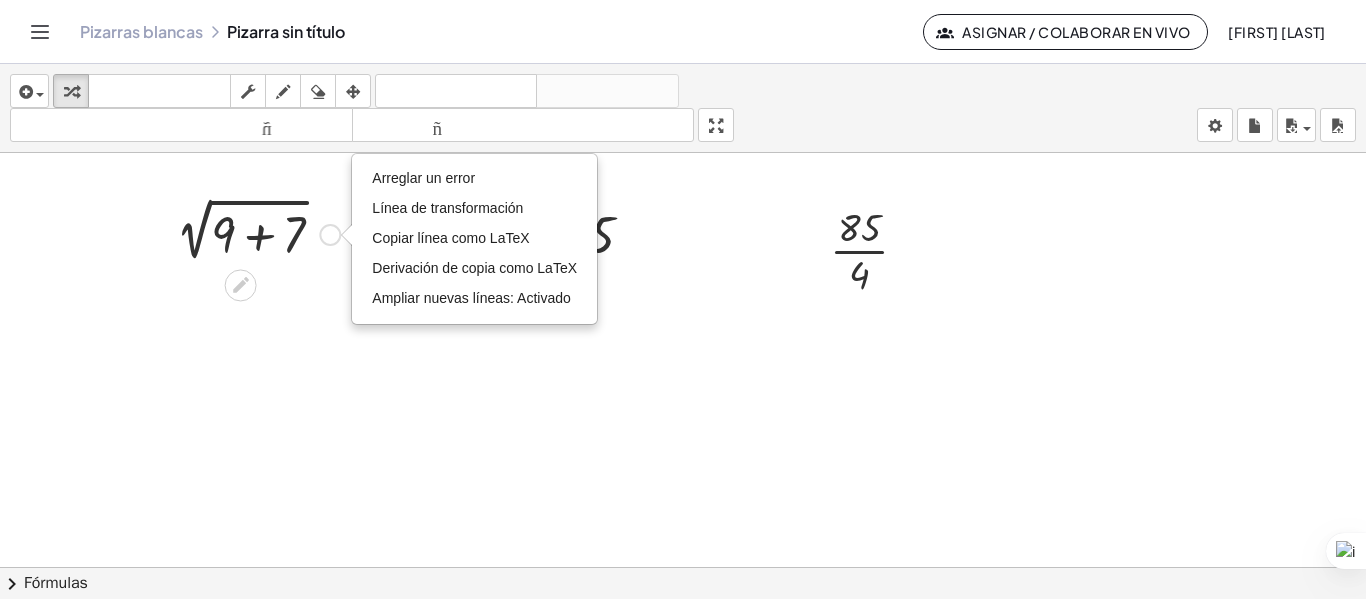click on "Arreglar un error Línea de transformación Copiar línea como LaTeX Derivación de copia como LaTeX Ampliar nuevas líneas: Activado" at bounding box center [330, 235] 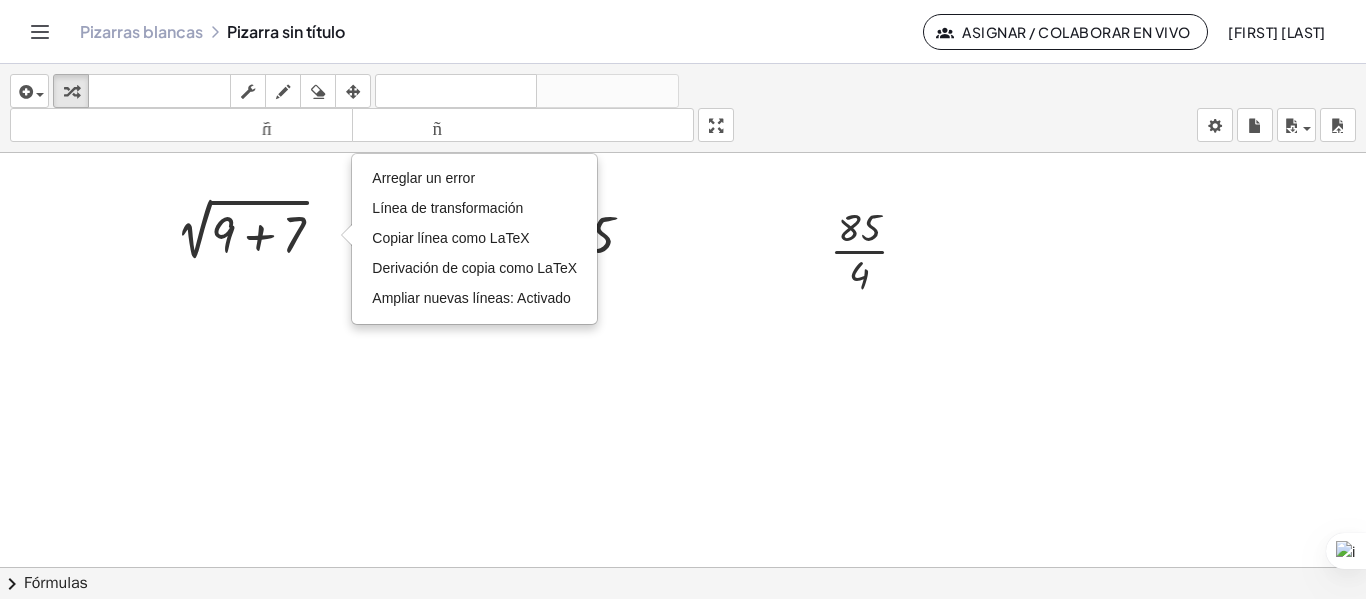 click at bounding box center [683, 581] 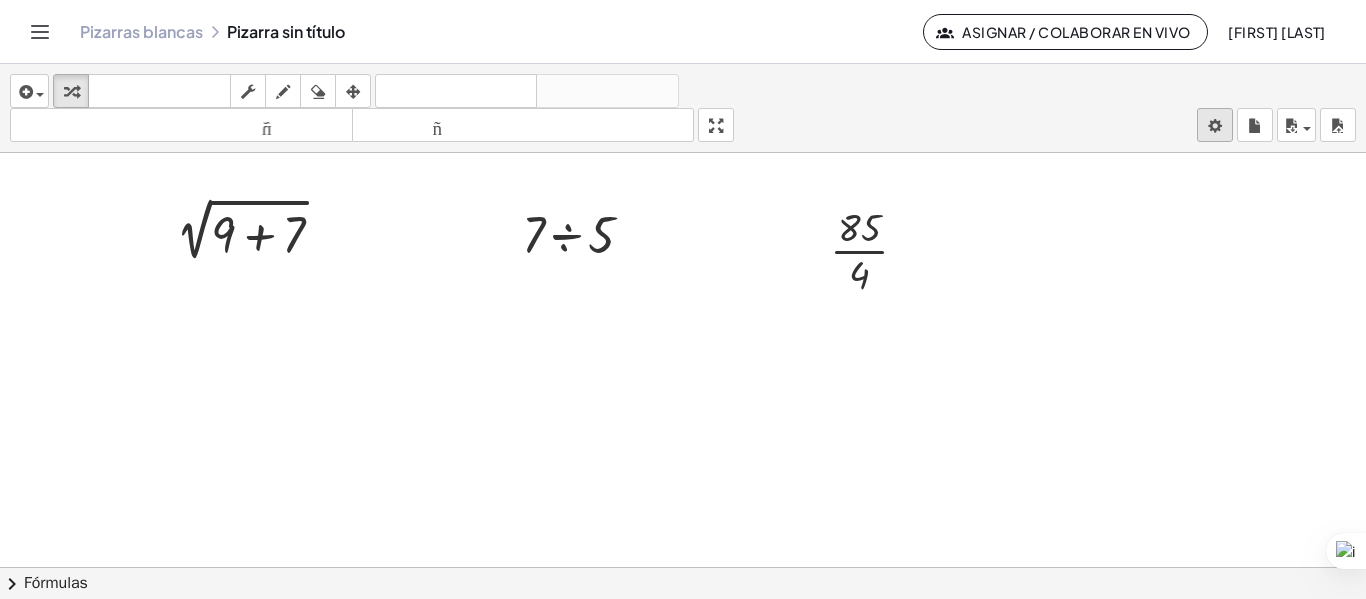 click on "Actividades matemáticas fáciles de comprender Empezar Banco de actividades Trabajo asignado Clases Pizarras blancas ¡Hazte Premium! Referencia Cuenta versión 1.26.2 | Política de privacidad © 2025 | Graspable, Inc. Pizarras blancas Pizarra sin título Asignar / Colaborar en vivo [FIRST] [LAST]   insertar Seleccione uno: Expresión matemática Función Texto Vídeo de YouTube Graficando Geometría Geometría 3D transformar teclado teclado fregar dibujar borrar arreglar deshacer deshacer rehacer rehacer tamaño_del_formato menor tamaño_del_formato más grande pantalla completa carga   ahorrar nuevo ajustes 2 √ ( + 9 + 7 ) Arreglar un error Línea de transformación Copiar línea como LaTeX Derivación de copia como LaTeX Ampliar nuevas líneas: Activado · 7 ÷ 5 · 85 · 4 × chevron_right Fórmulas
Arrastre un lado de una fórmula sobre una expresión resaltada en el lienzo para aplicarla.
Fórmula cuadrática
+ · a · x 2 + · b · x + c =" at bounding box center [683, 299] 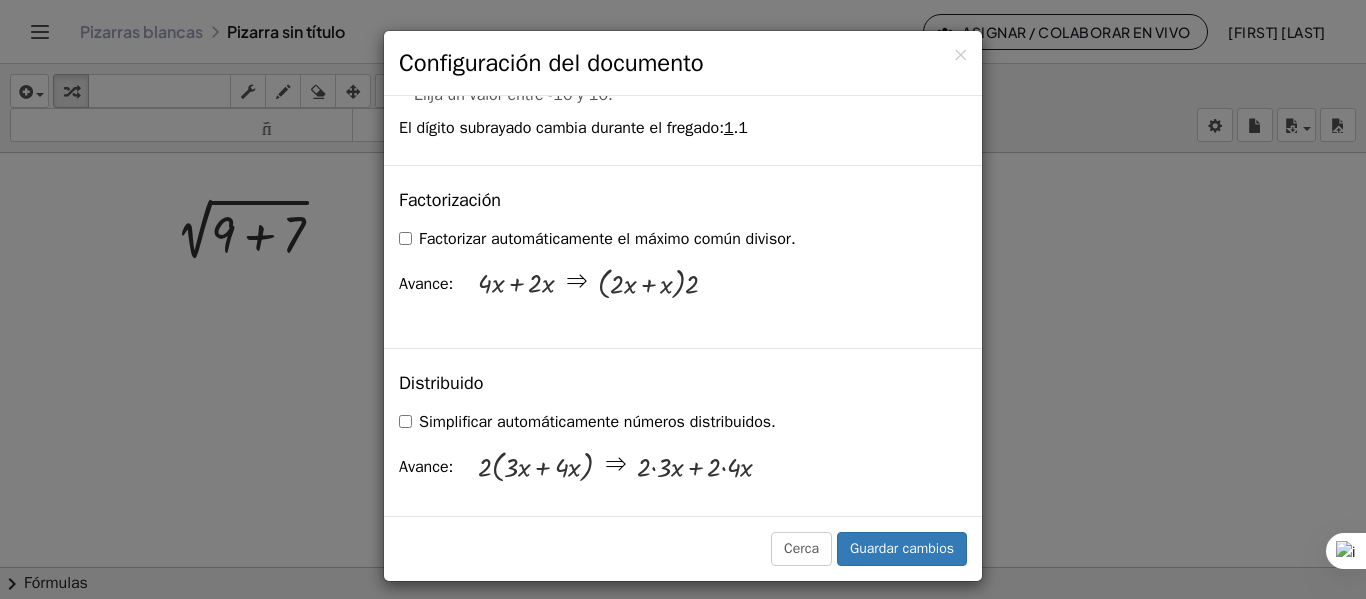 scroll, scrollTop: 1367, scrollLeft: 0, axis: vertical 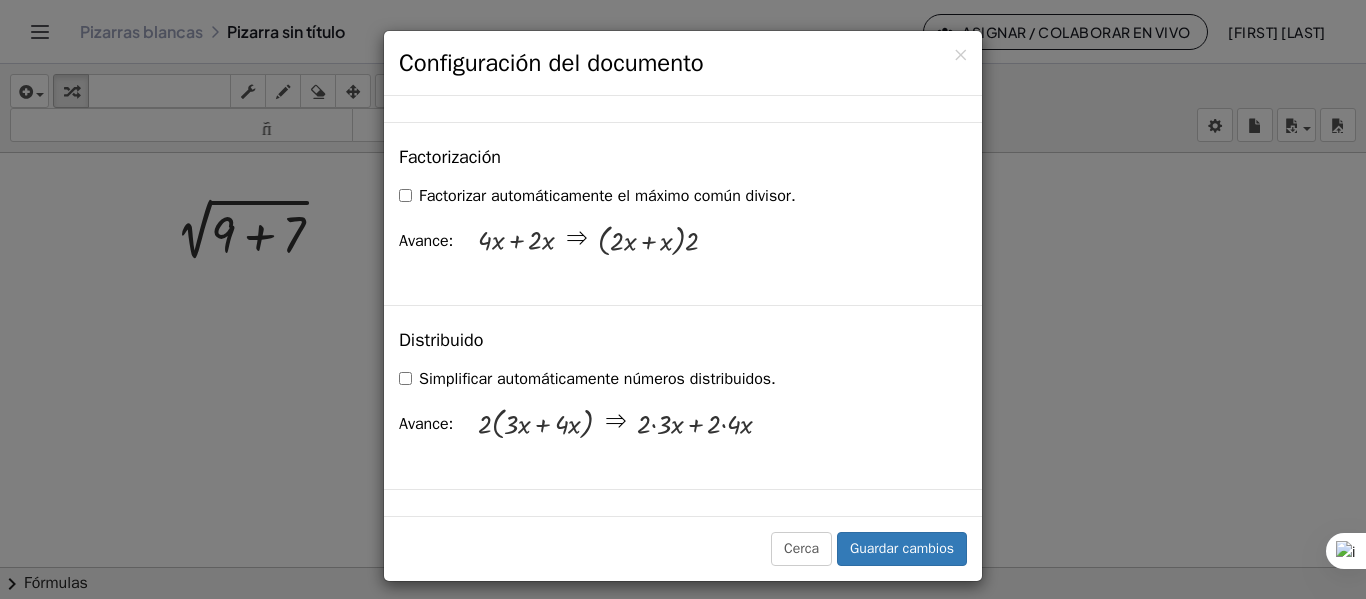 click on "Factorizar automáticamente el máximo común divisor." at bounding box center [597, 196] 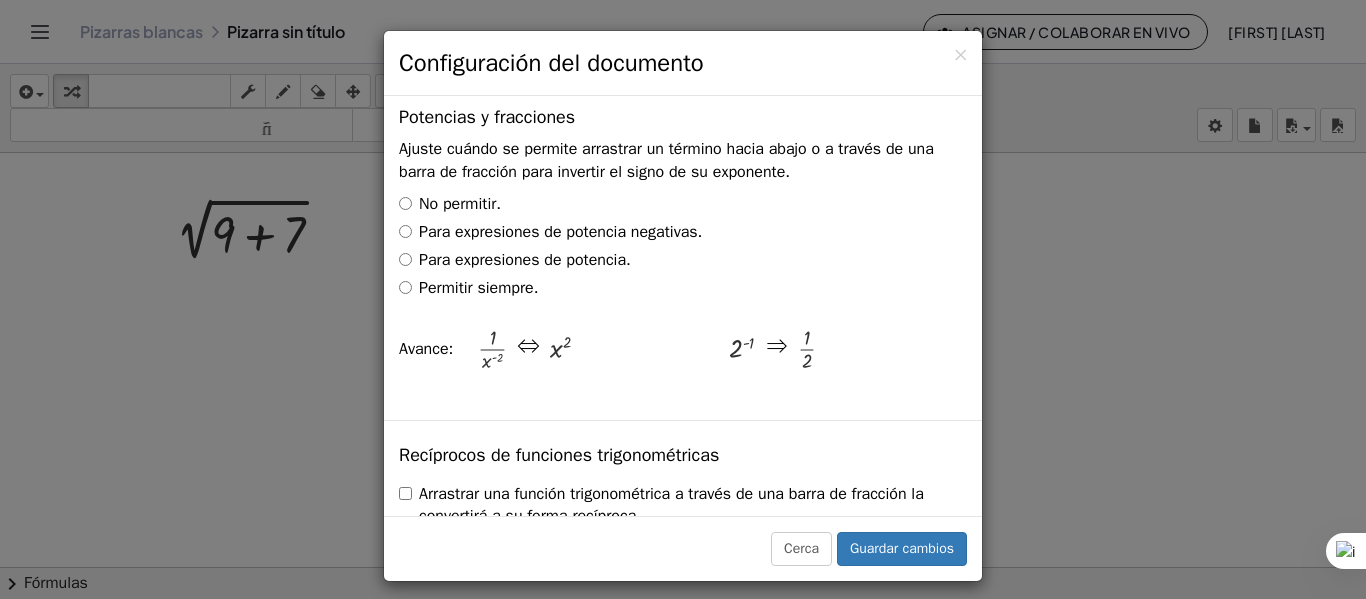 scroll, scrollTop: 3168, scrollLeft: 0, axis: vertical 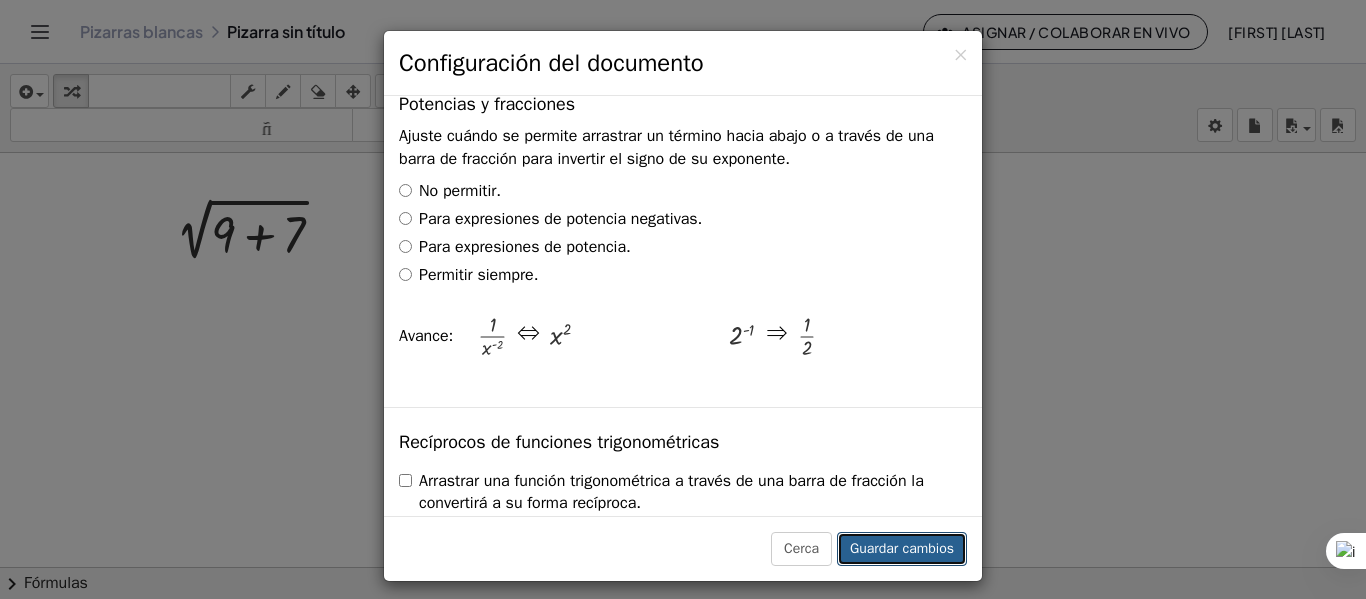 click on "Guardar cambios" at bounding box center (902, 549) 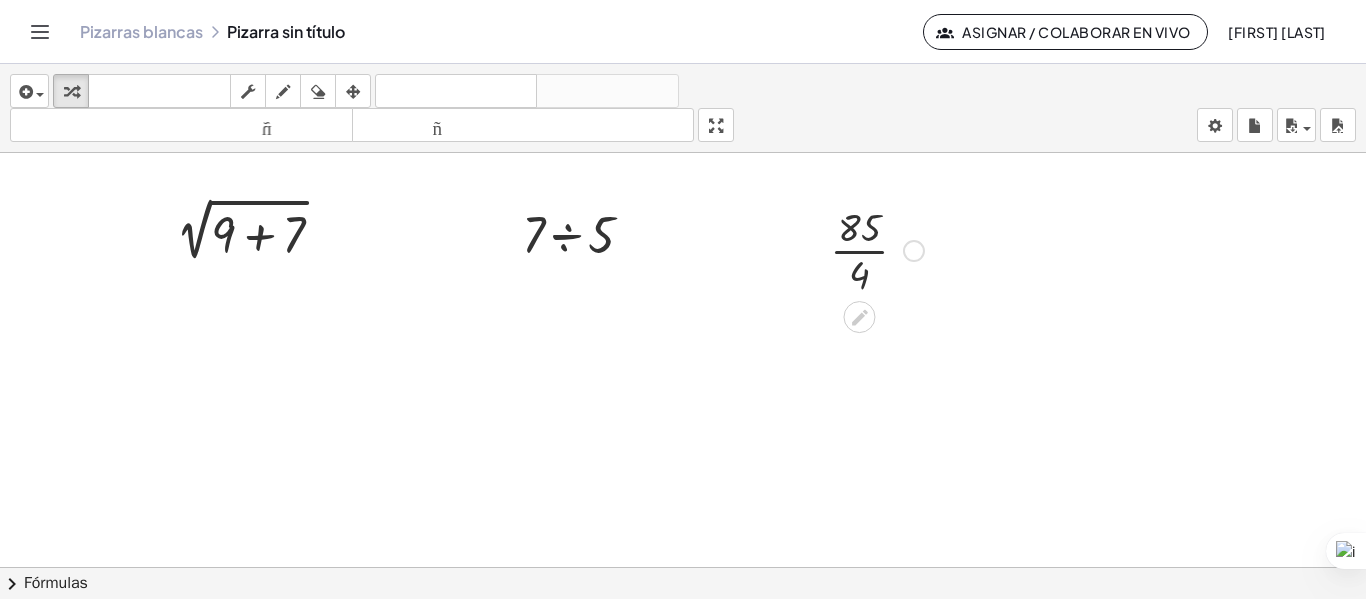 click at bounding box center (877, 249) 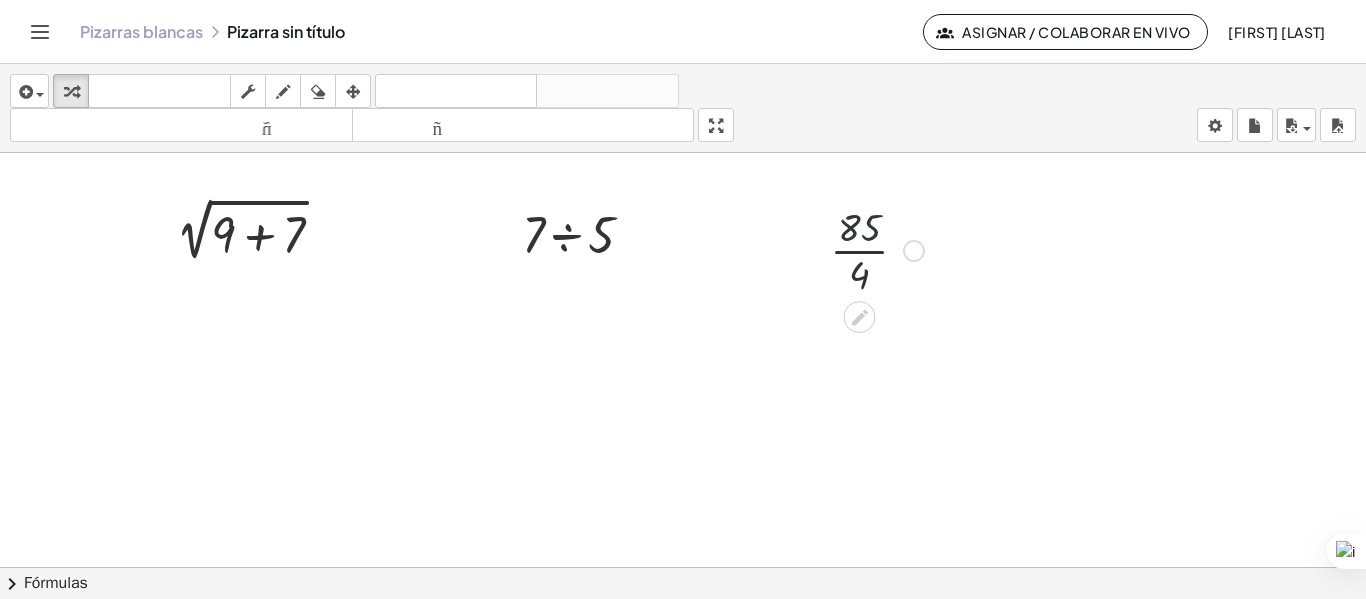 click at bounding box center (877, 249) 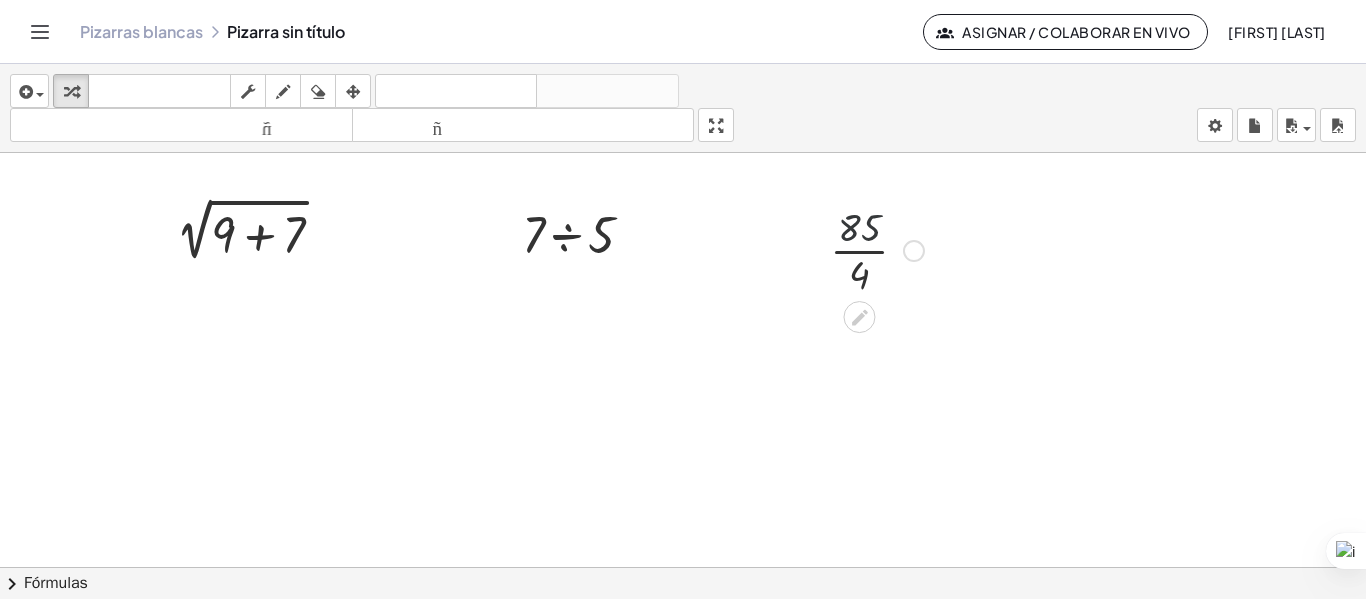 click at bounding box center (877, 249) 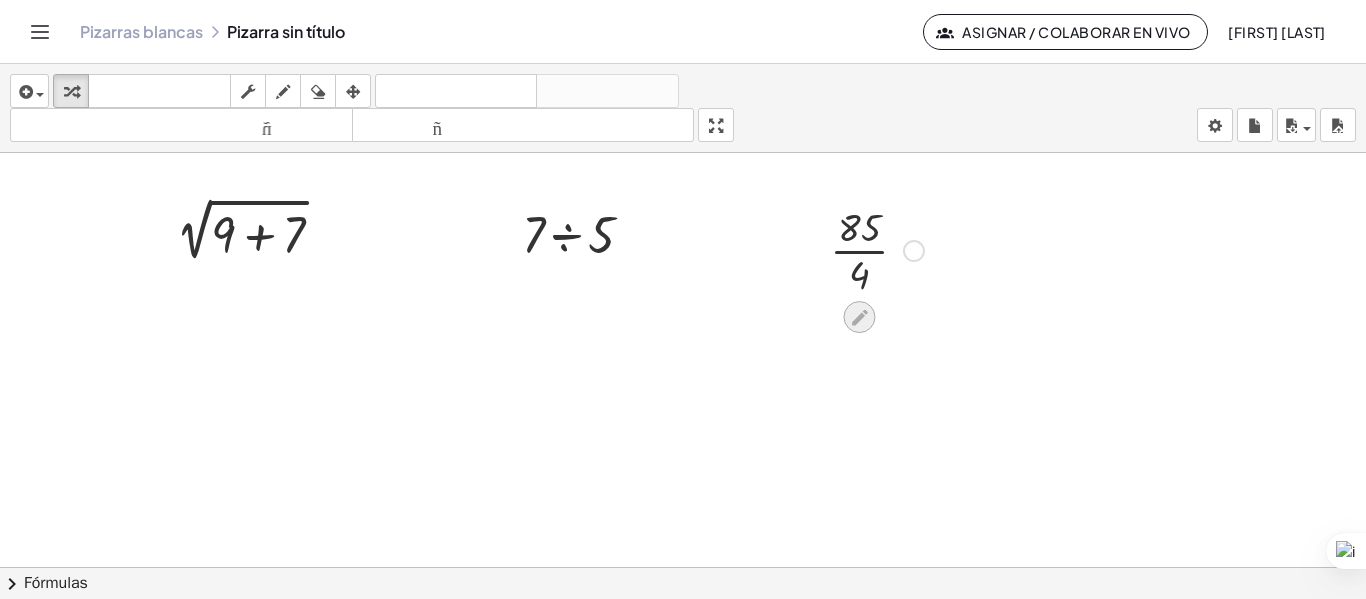 click 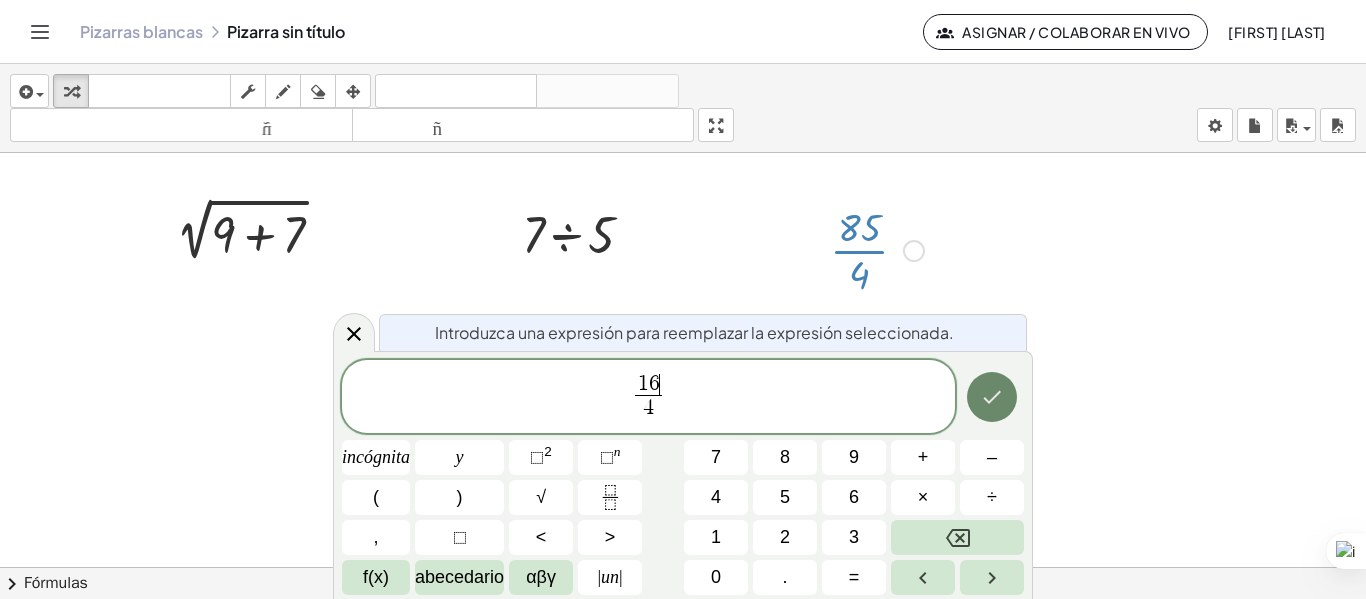 click 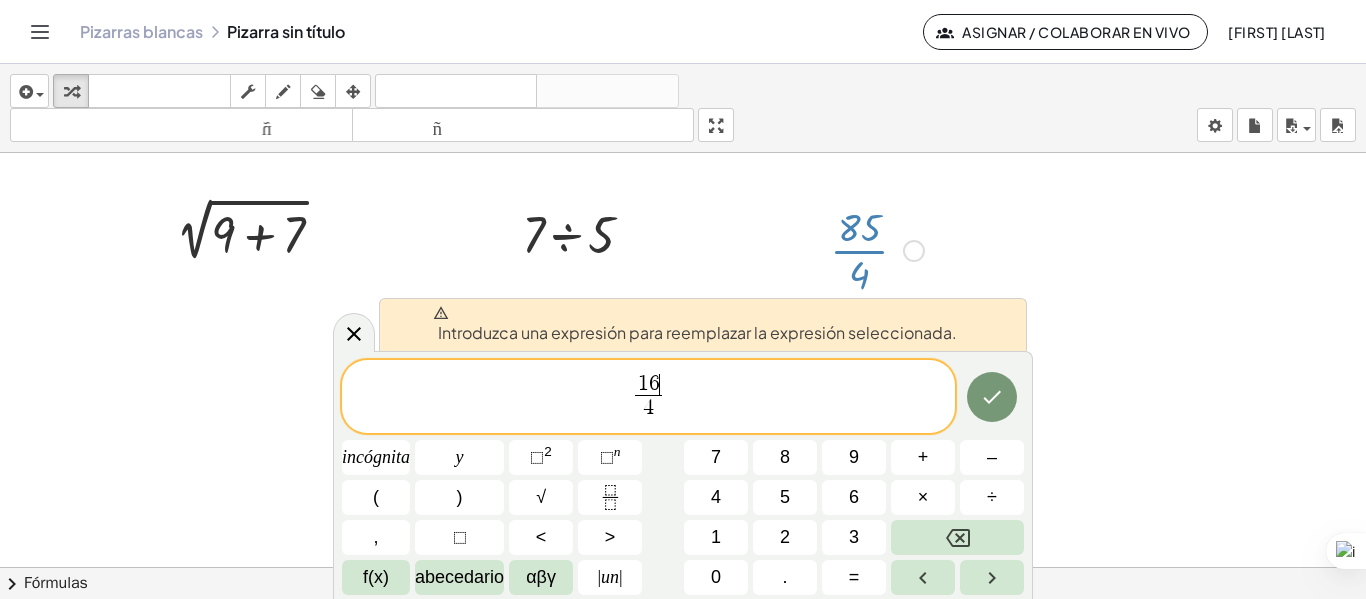click on "4" at bounding box center [648, 408] 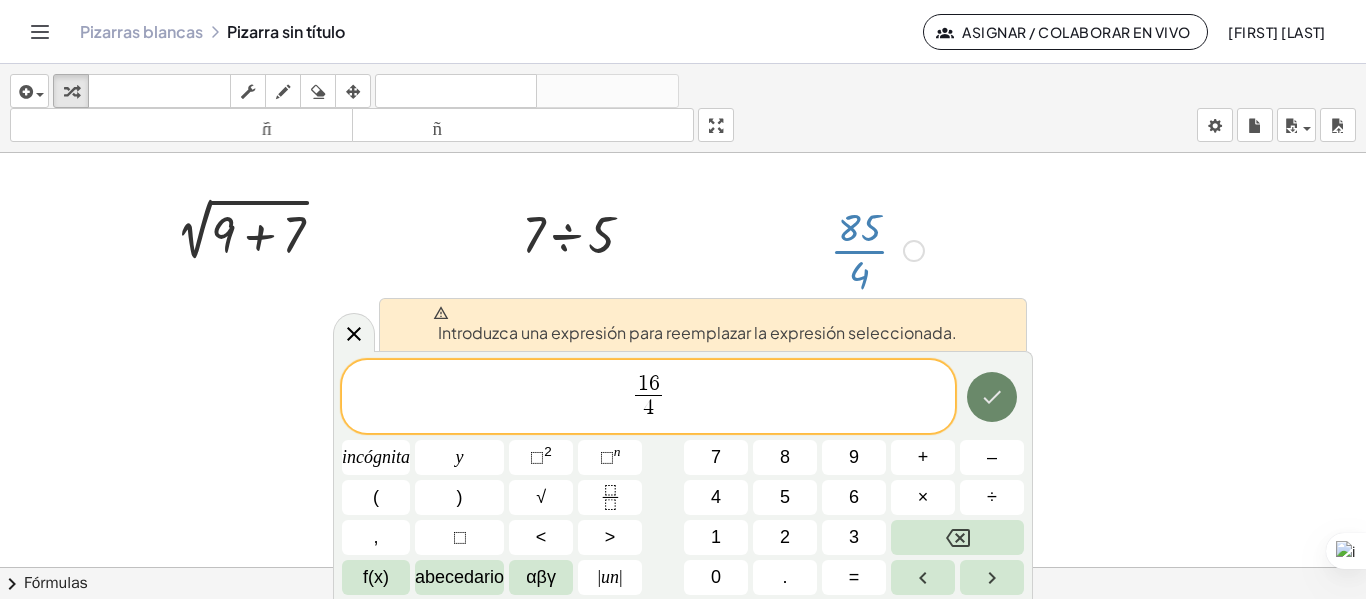 click 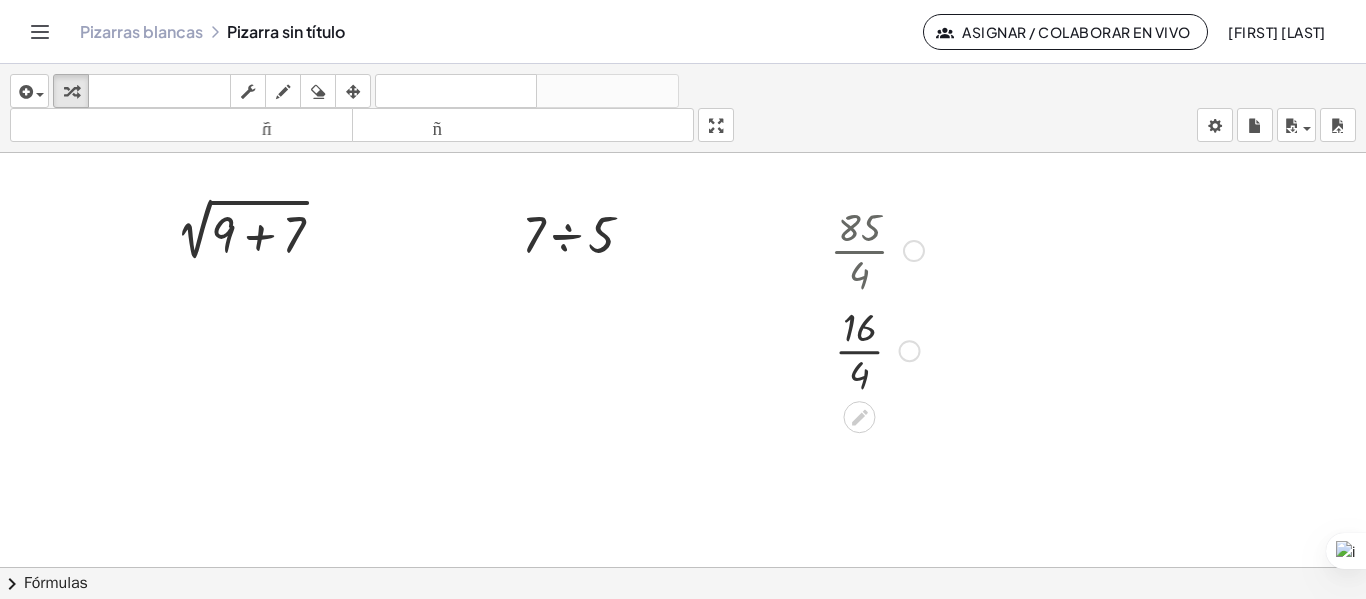 click at bounding box center [683, 581] 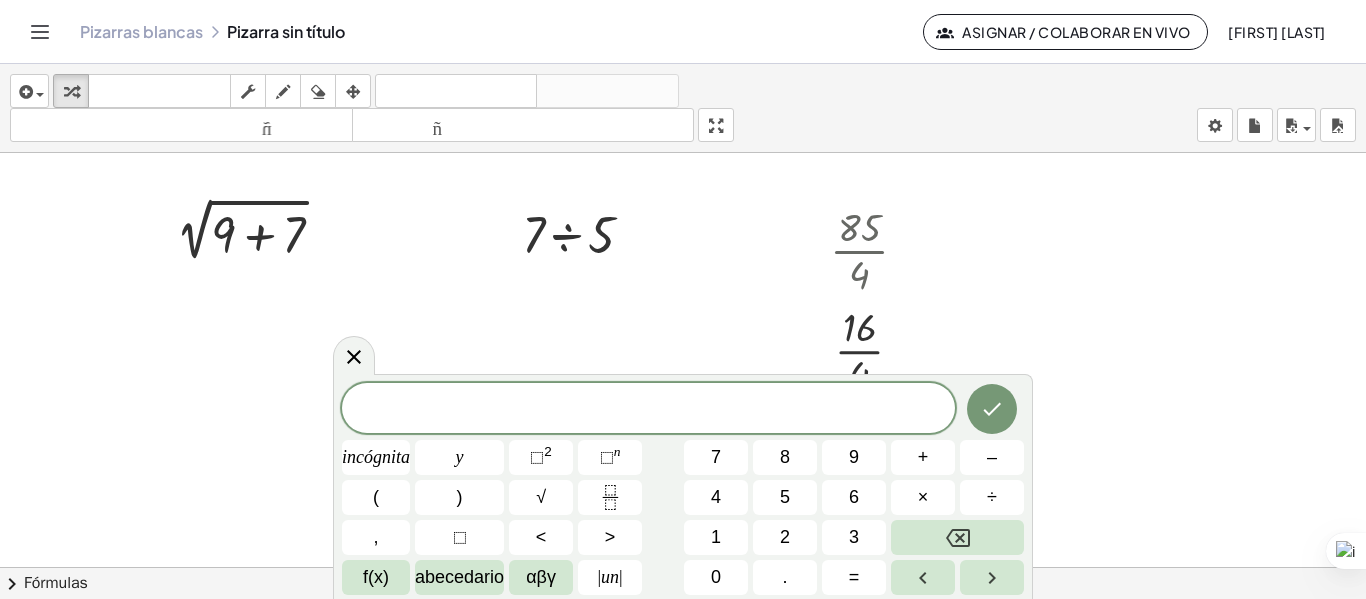 click at bounding box center (683, 581) 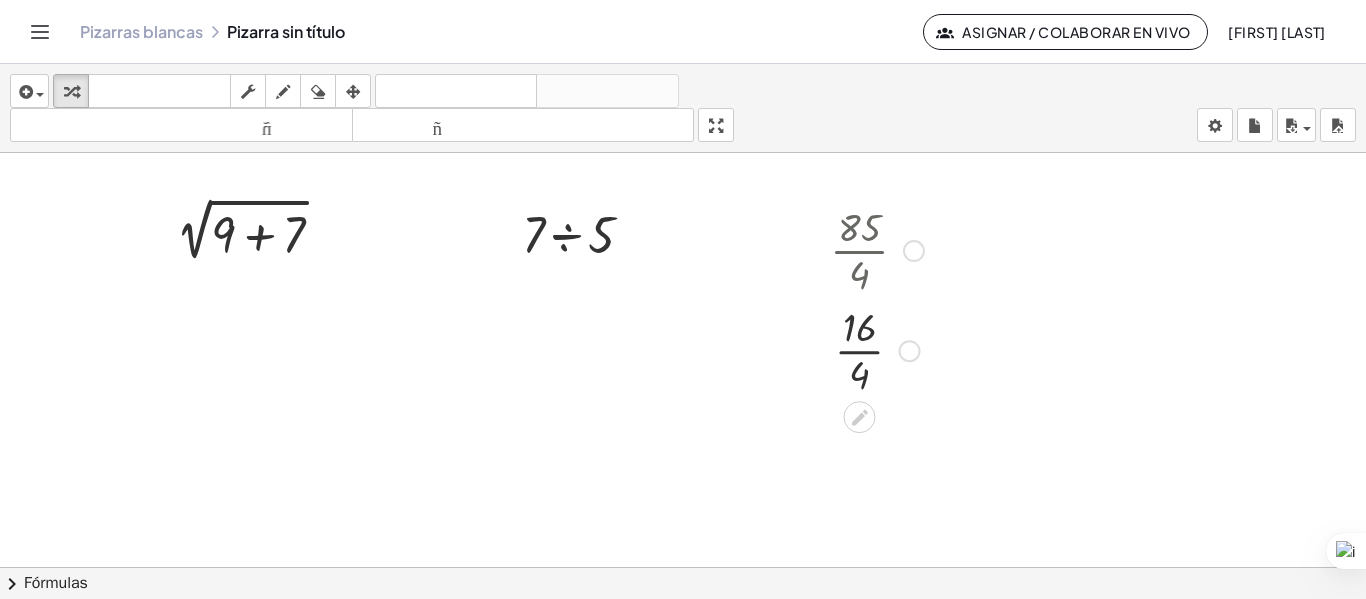 click at bounding box center [914, 251] 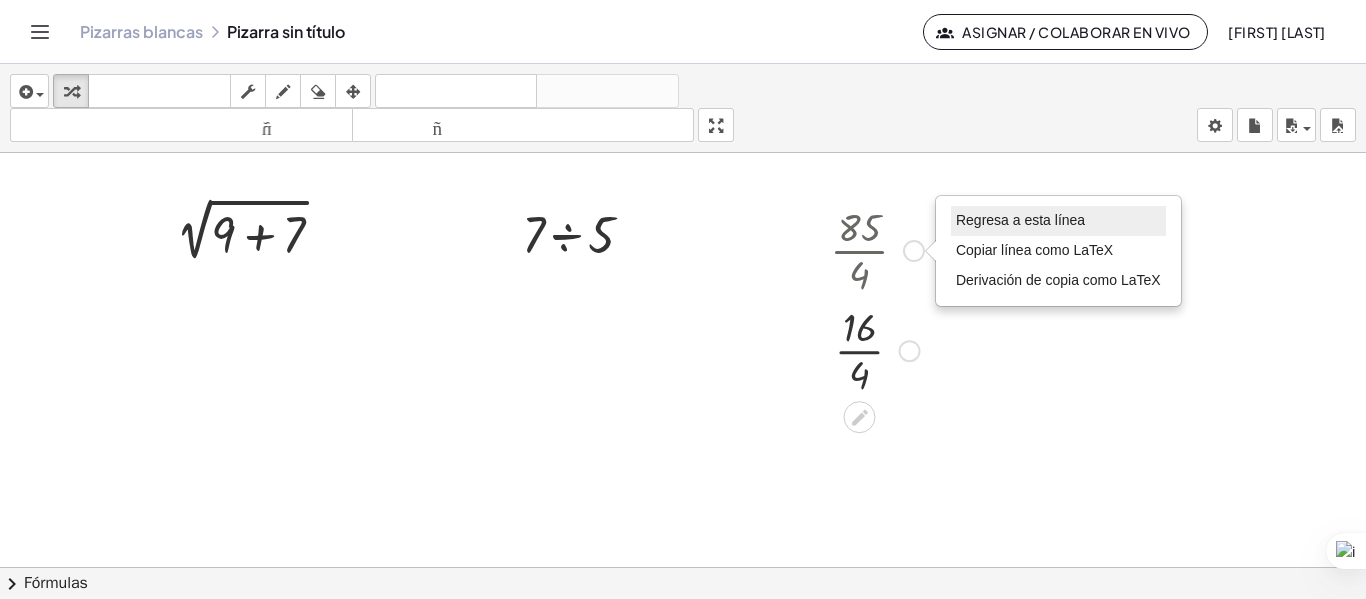 click on "Regresa a esta línea" at bounding box center (1020, 220) 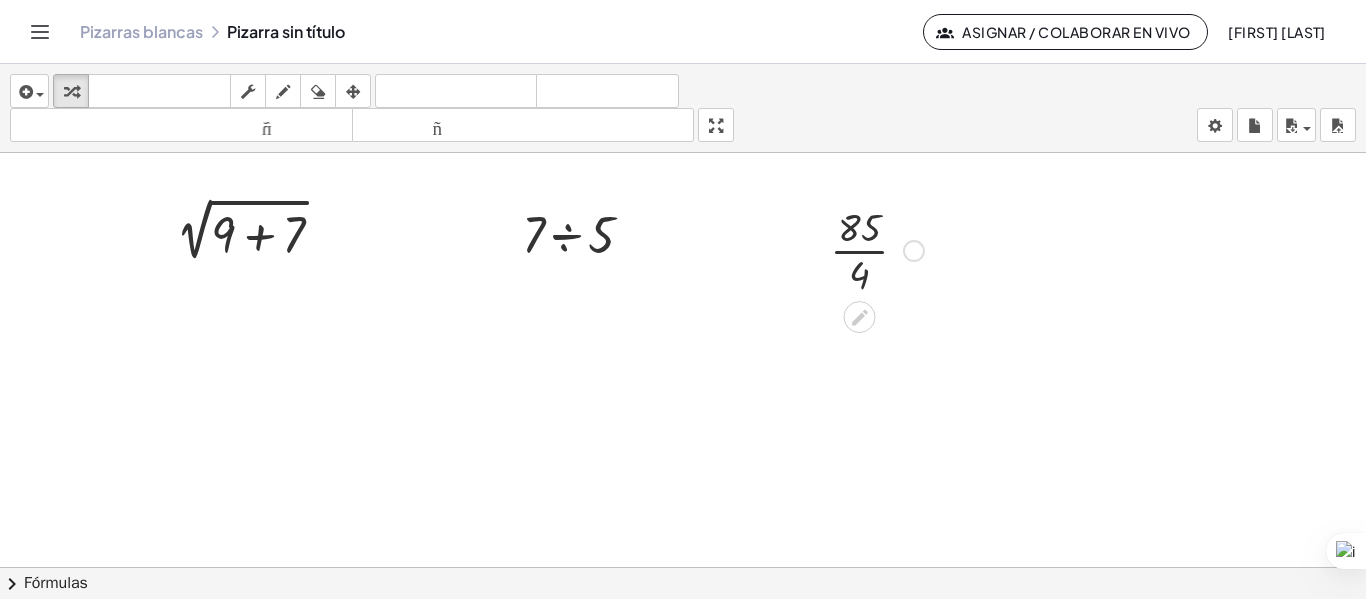 click on "Regresa a esta línea Copiar línea como LaTeX Derivación de copia como LaTeX" at bounding box center [914, 251] 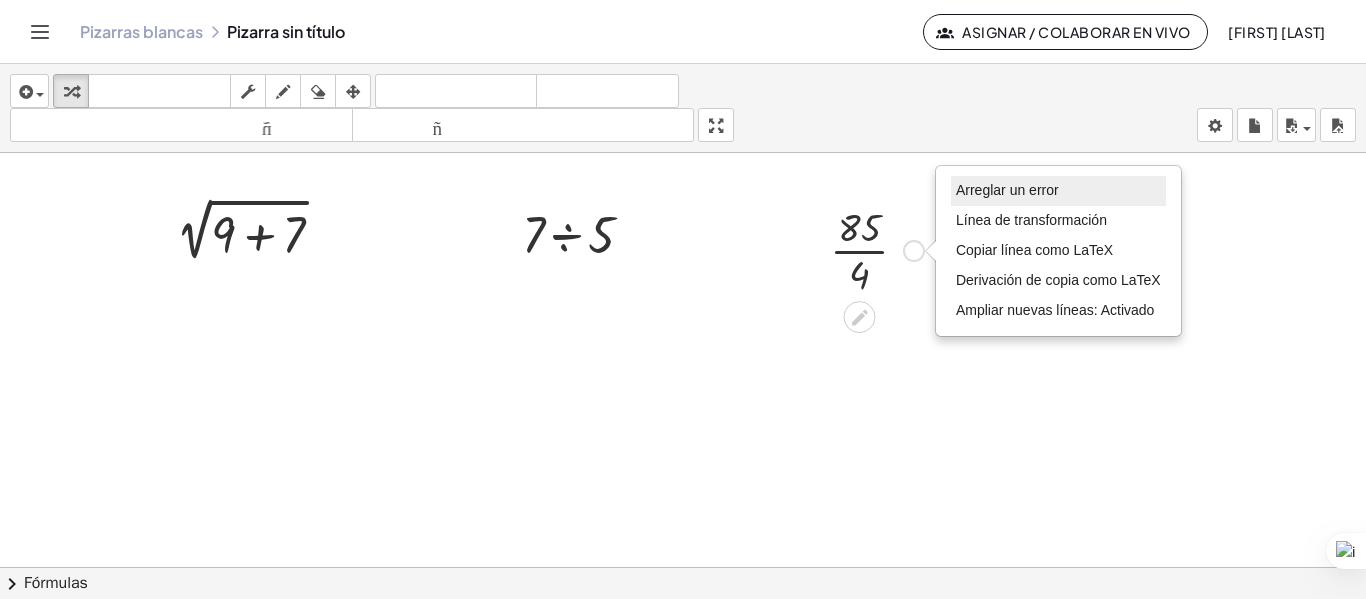click on "Arreglar un error" at bounding box center [1007, 190] 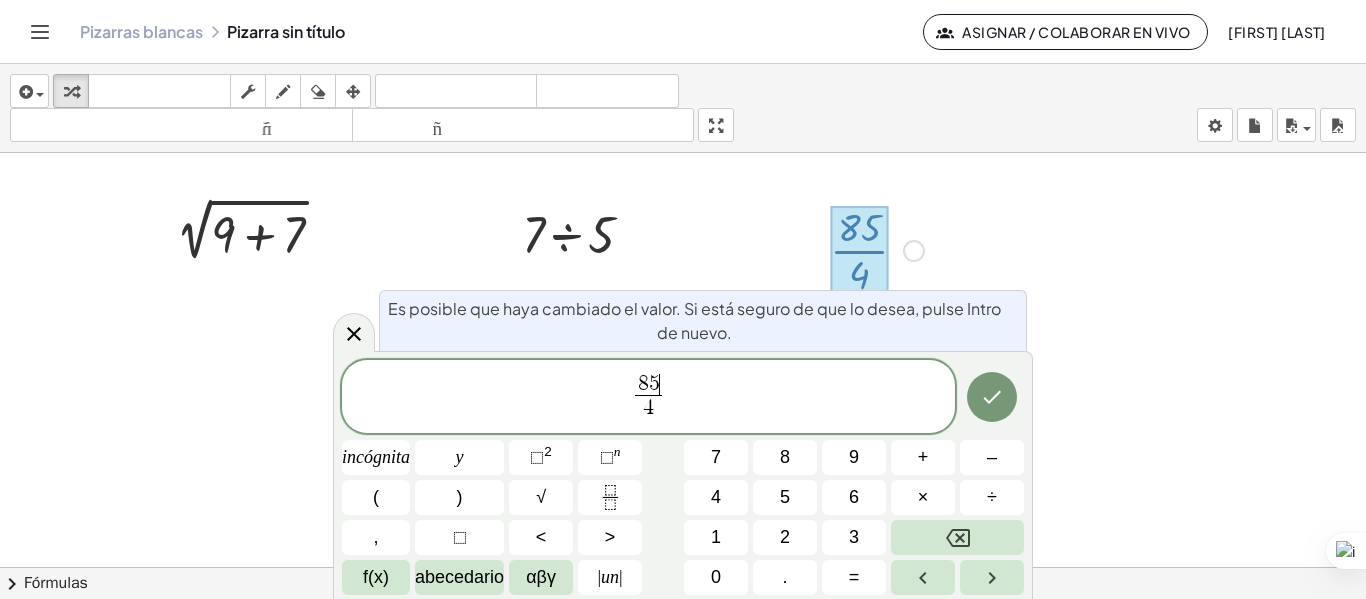 click on "5" at bounding box center (654, 384) 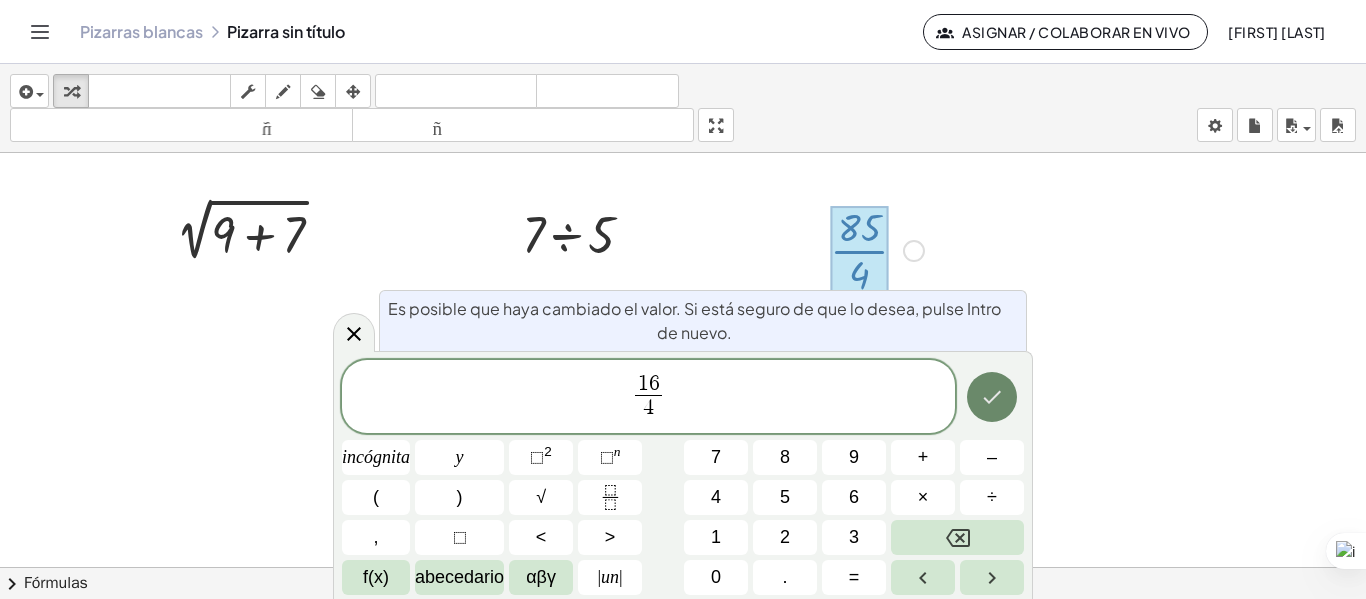 click at bounding box center (992, 397) 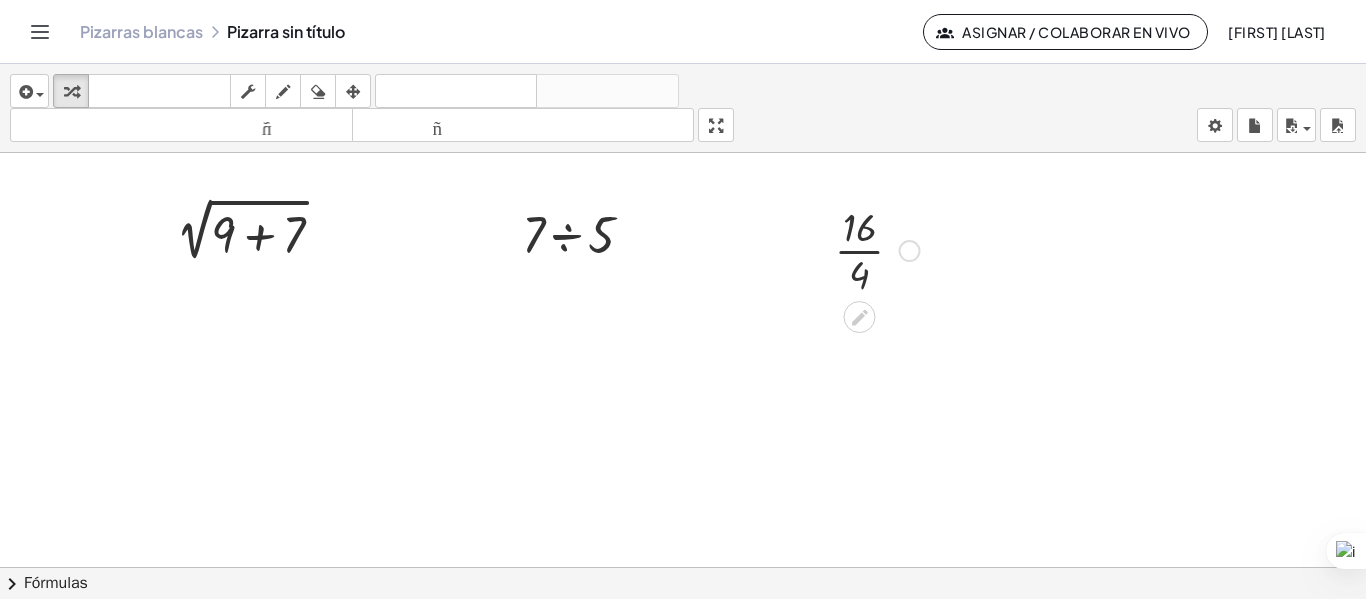 click on "Arreglar un error Línea de transformación Copiar línea como LaTeX Derivación de copia como LaTeX Ampliar nuevas líneas: Activado" at bounding box center [910, 251] 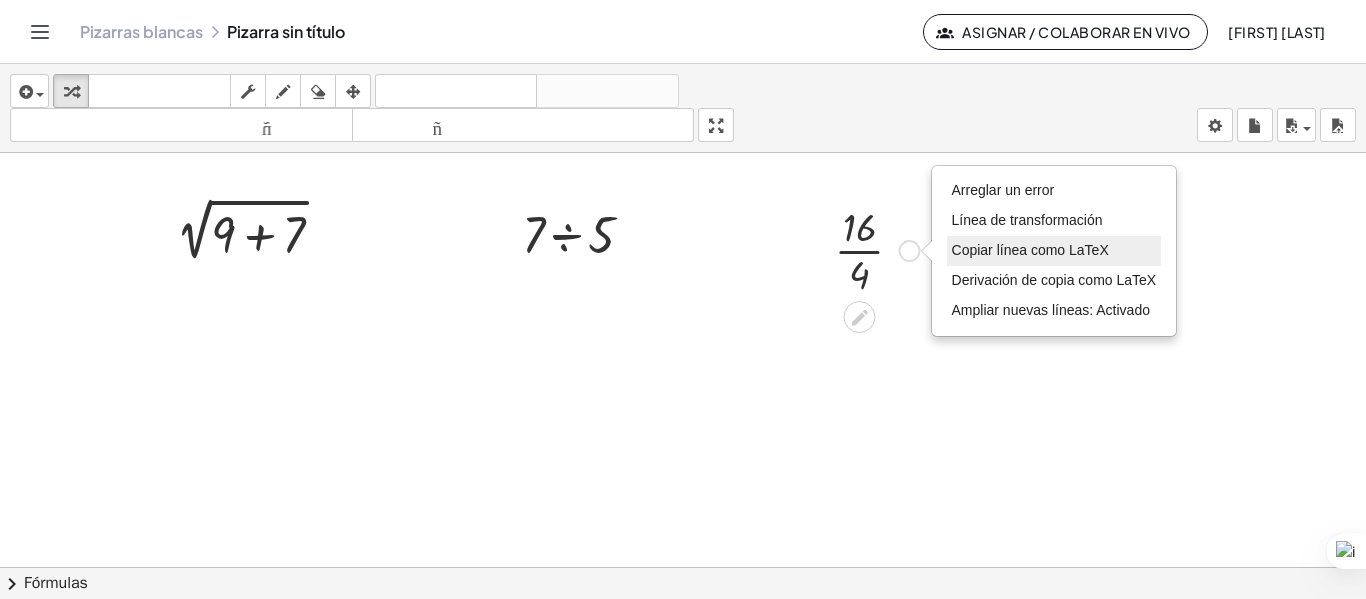 click on "Copiar línea como LaTeX" at bounding box center [1030, 250] 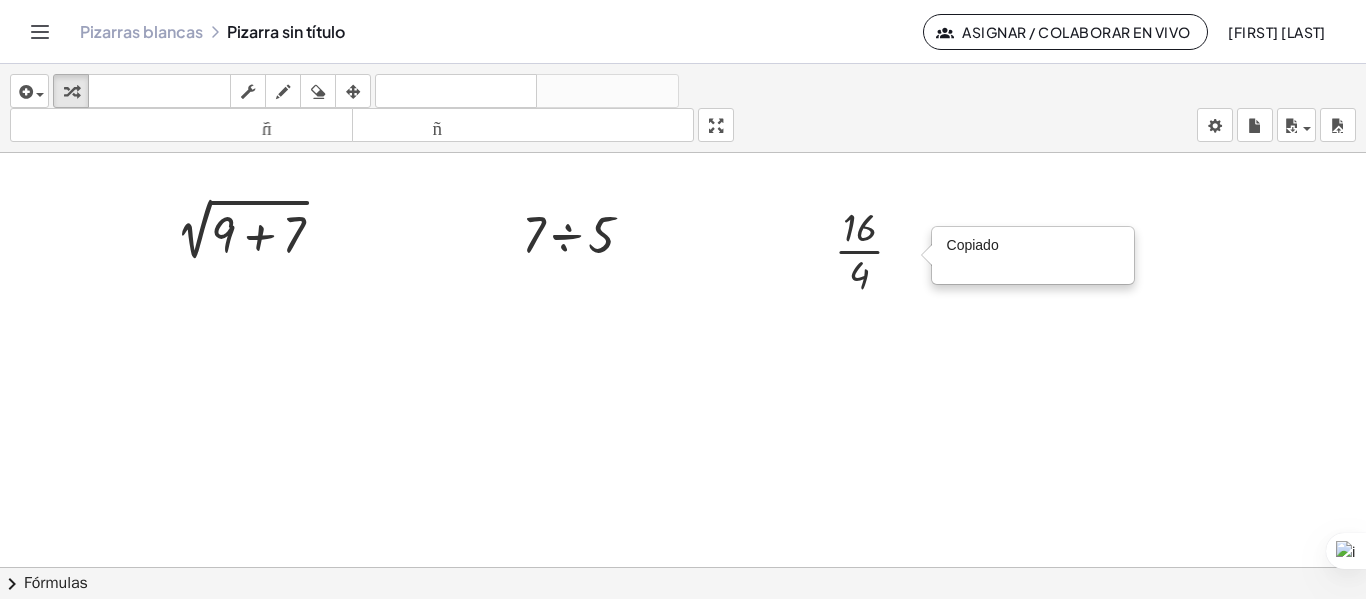 click at bounding box center (683, 581) 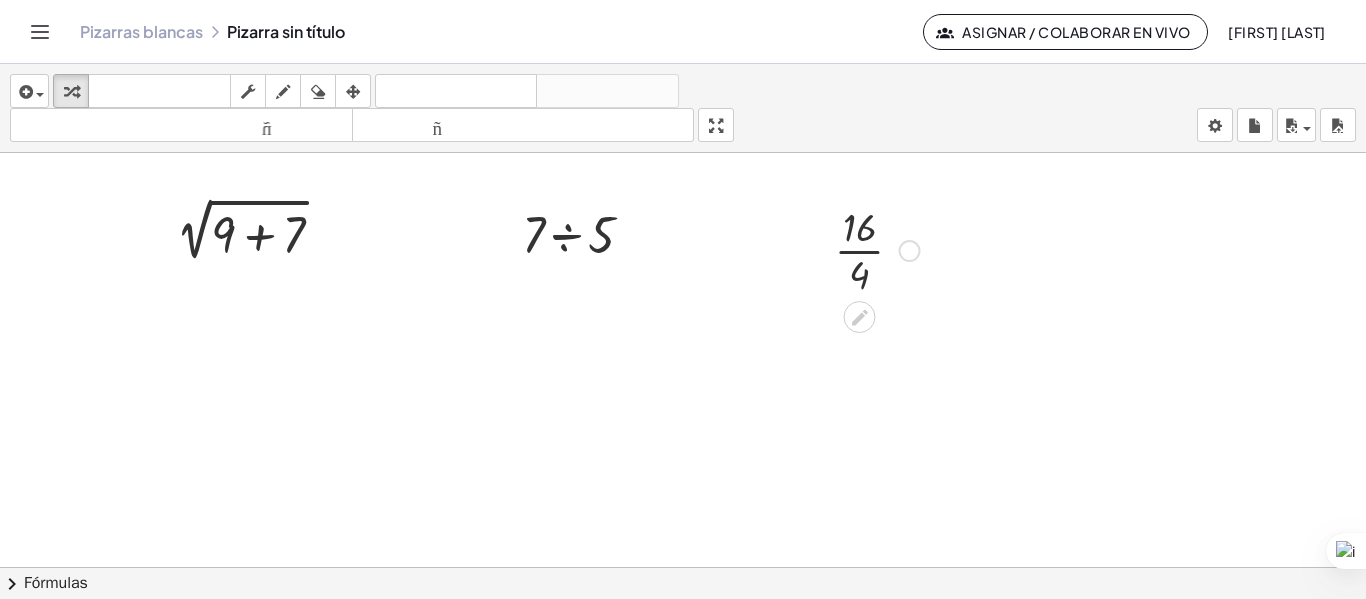 click on "Copiado done" at bounding box center (910, 251) 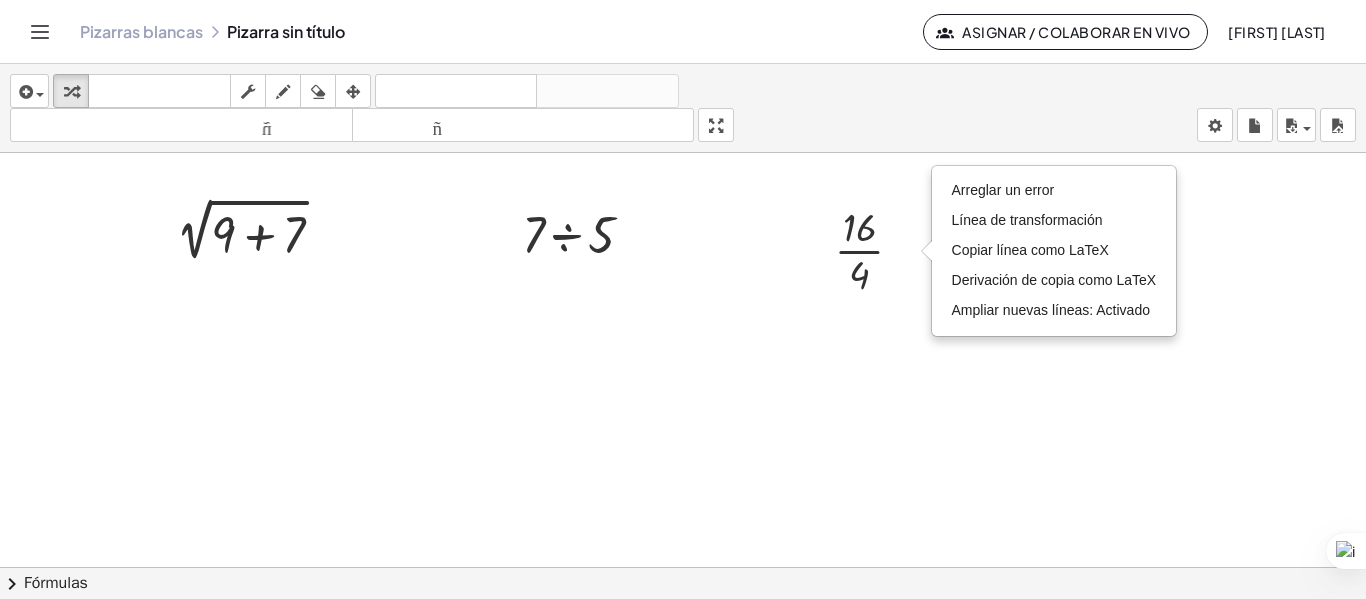 click at bounding box center (683, 581) 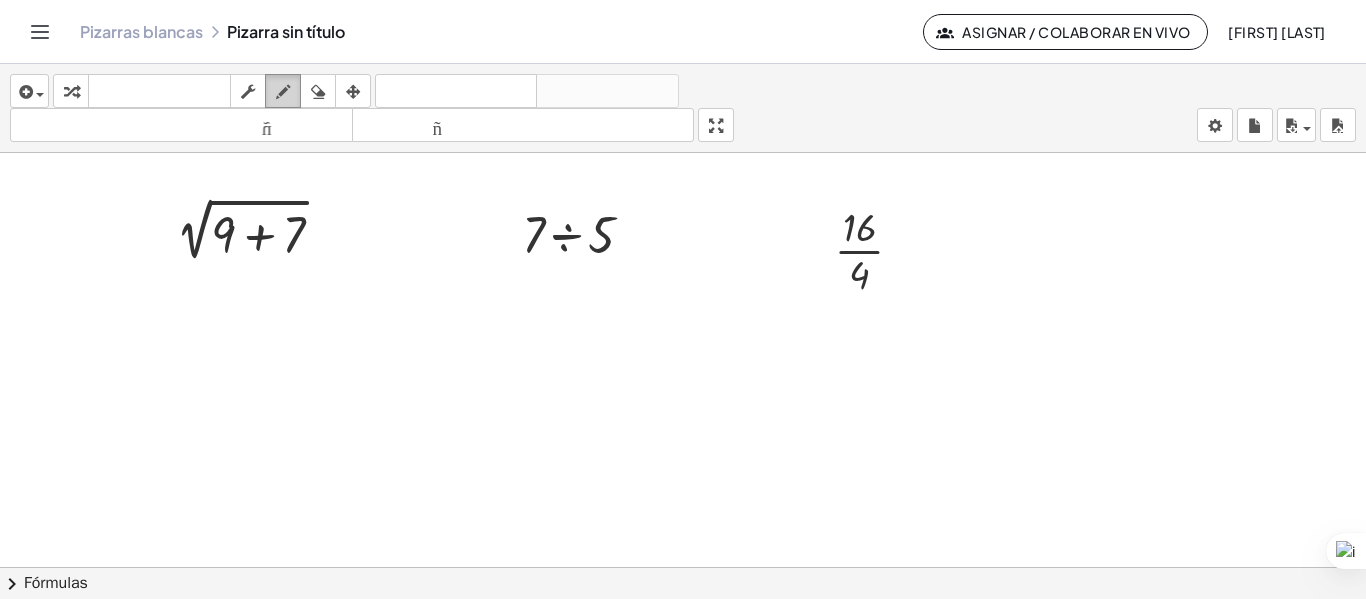 click at bounding box center (283, 92) 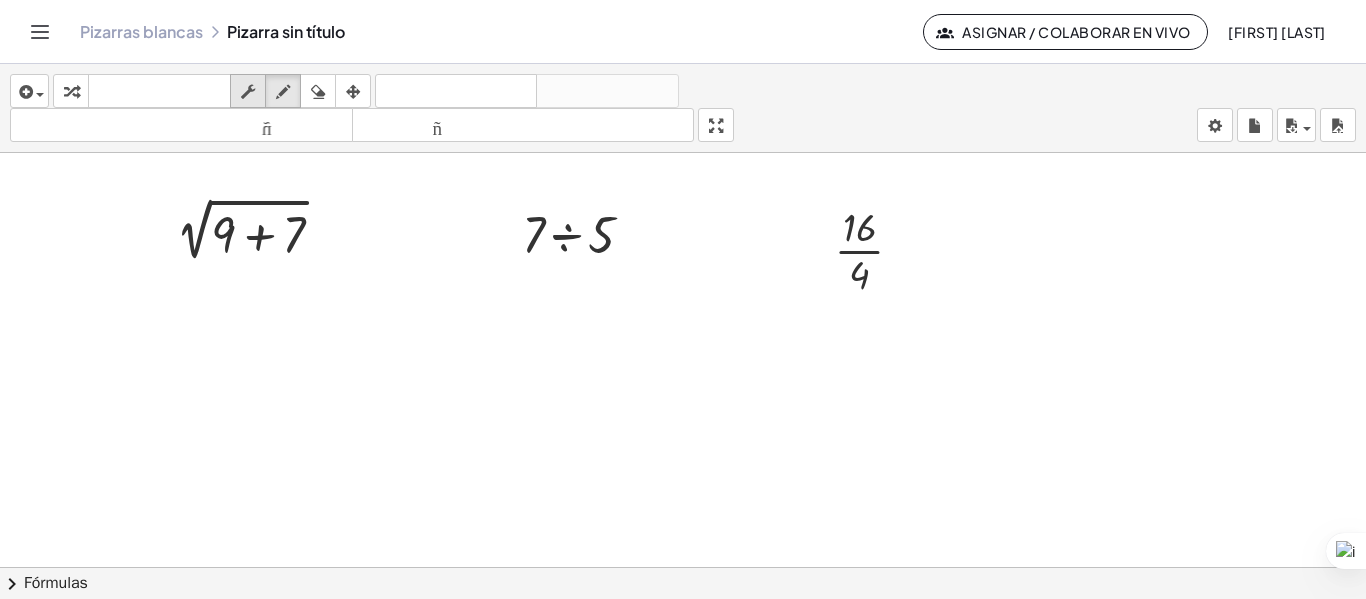 click at bounding box center (248, 92) 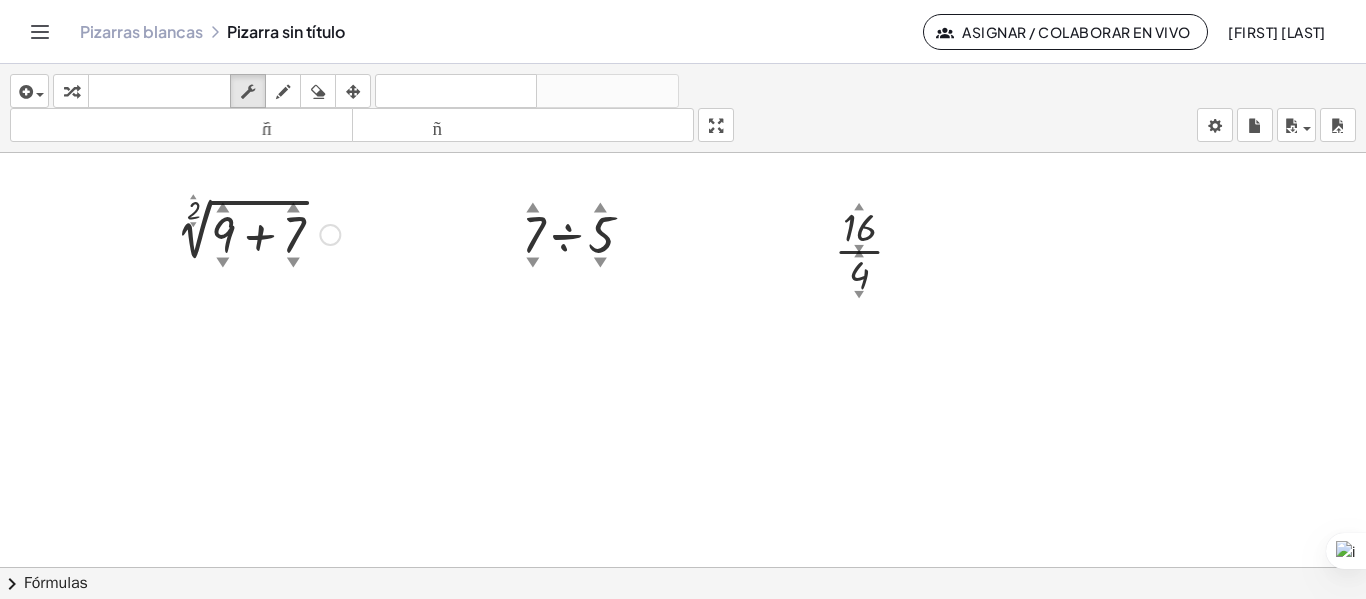 click at bounding box center [252, 233] 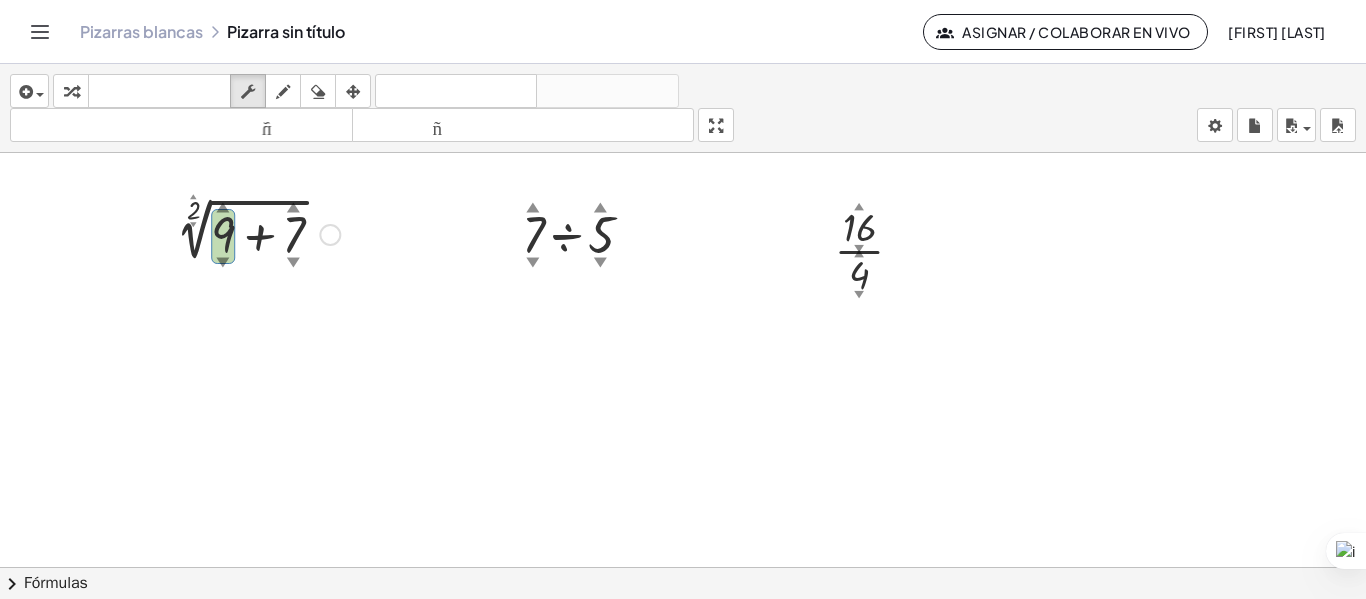 click on "▼" at bounding box center [223, 263] 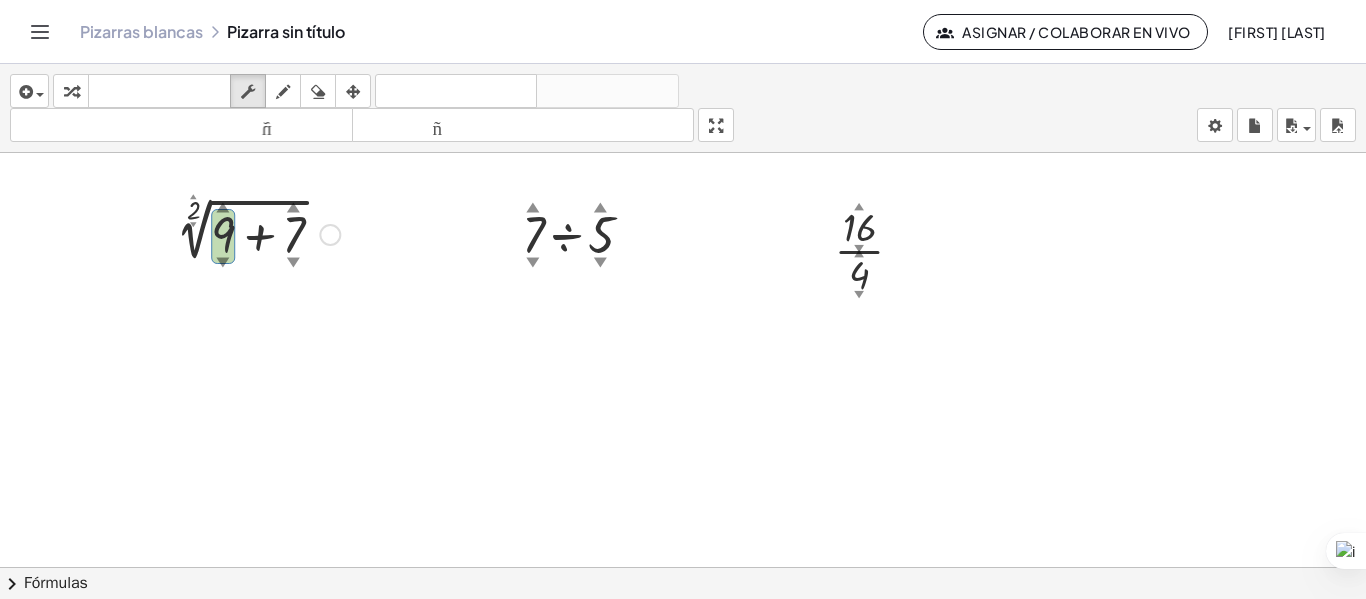 click at bounding box center [252, 233] 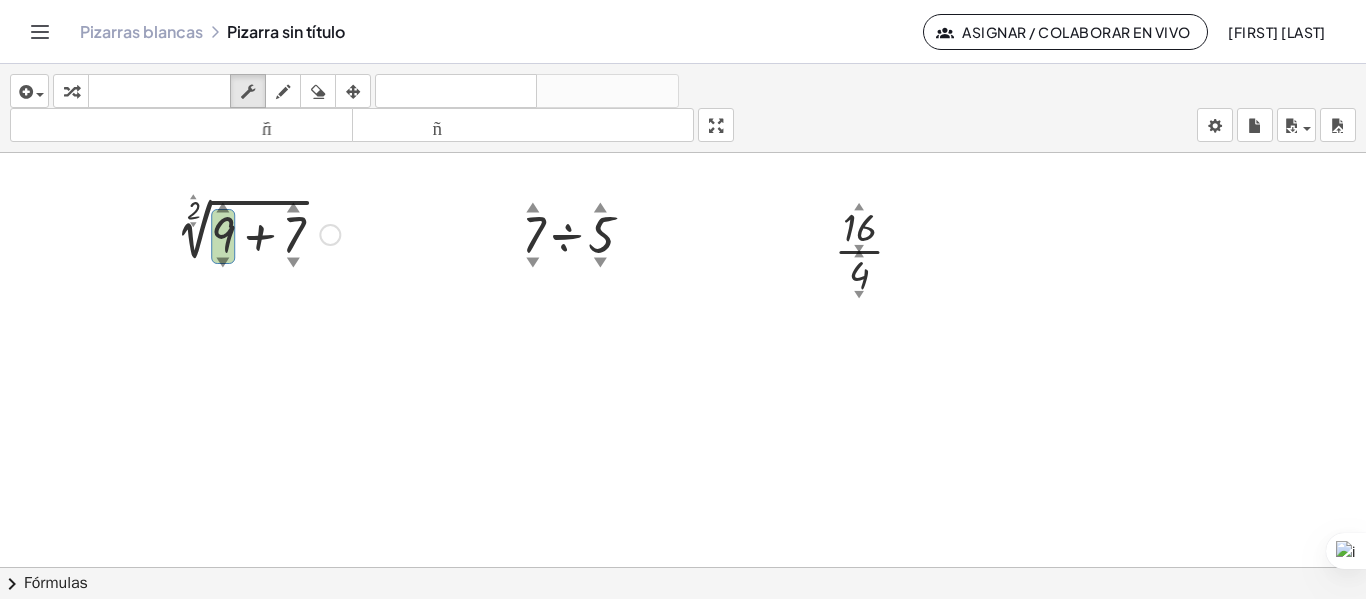click at bounding box center (252, 233) 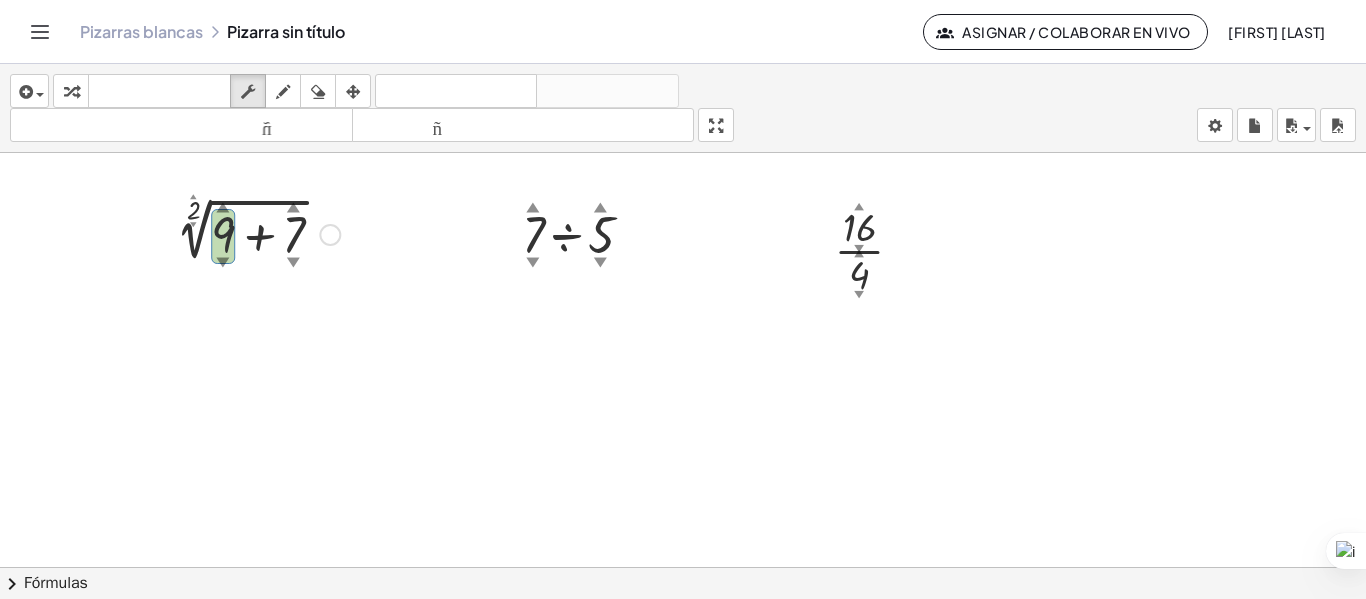 click at bounding box center [252, 233] 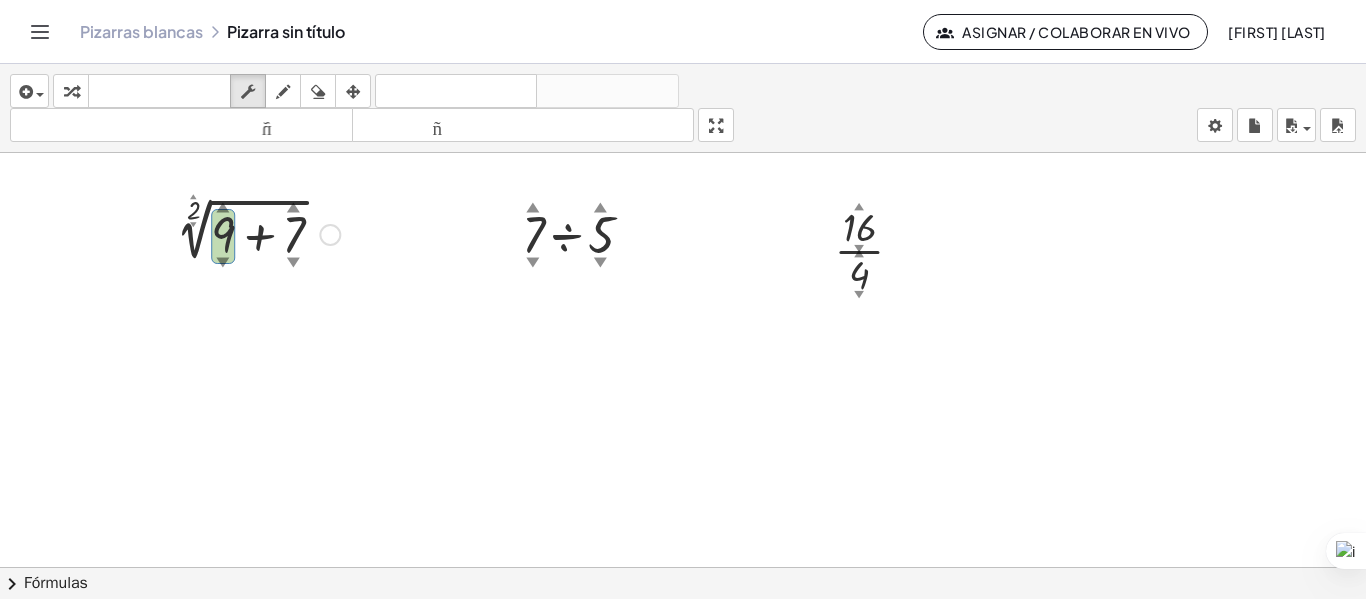click on "Arreglar un error Línea de transformación Copiar línea como LaTeX Derivación de copia como LaTeX Ampliar nuevas líneas: Activado" at bounding box center (330, 235) 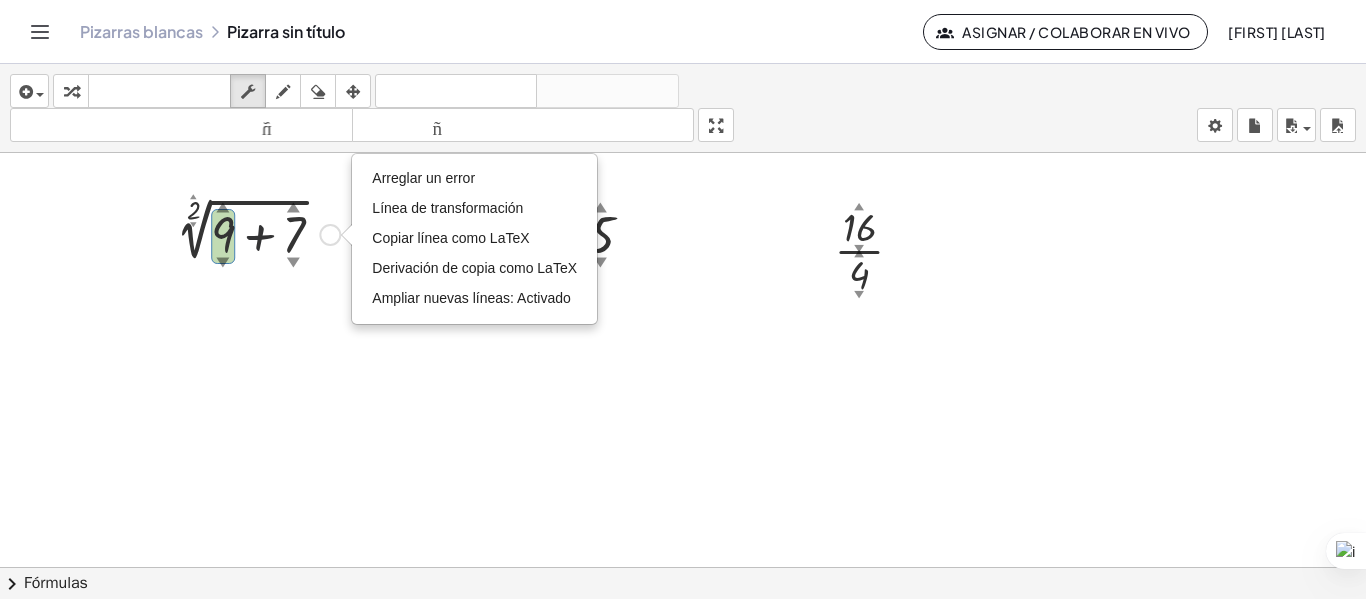 click at bounding box center [252, 233] 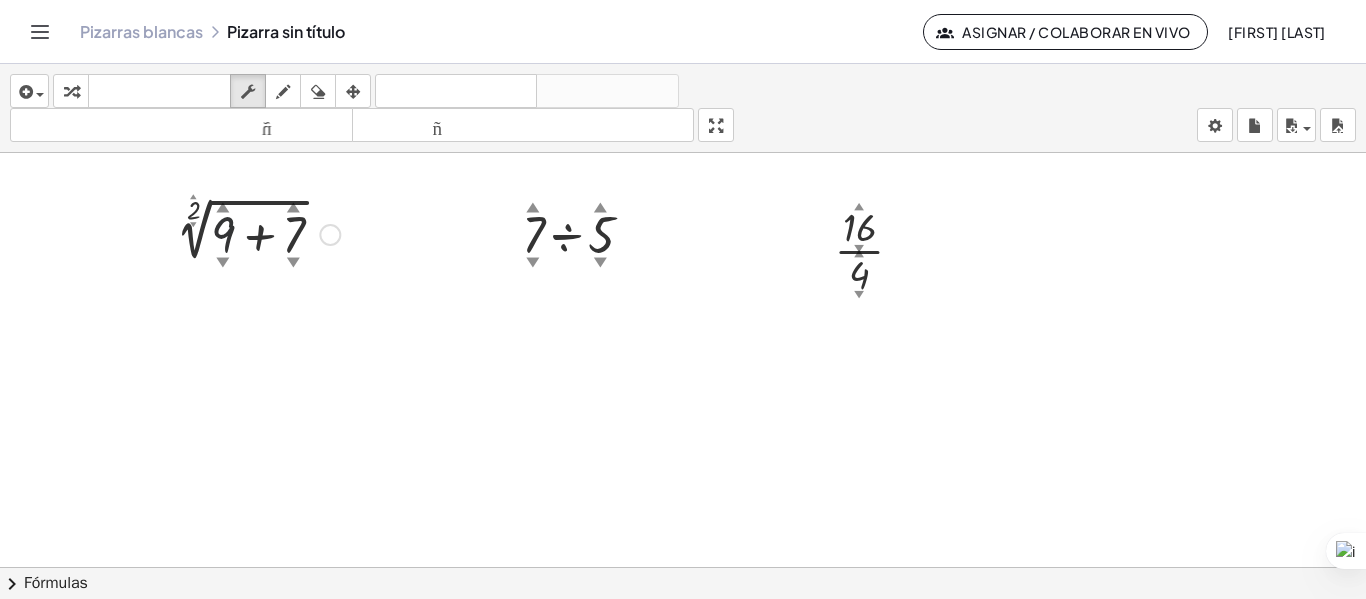 click at bounding box center [252, 233] 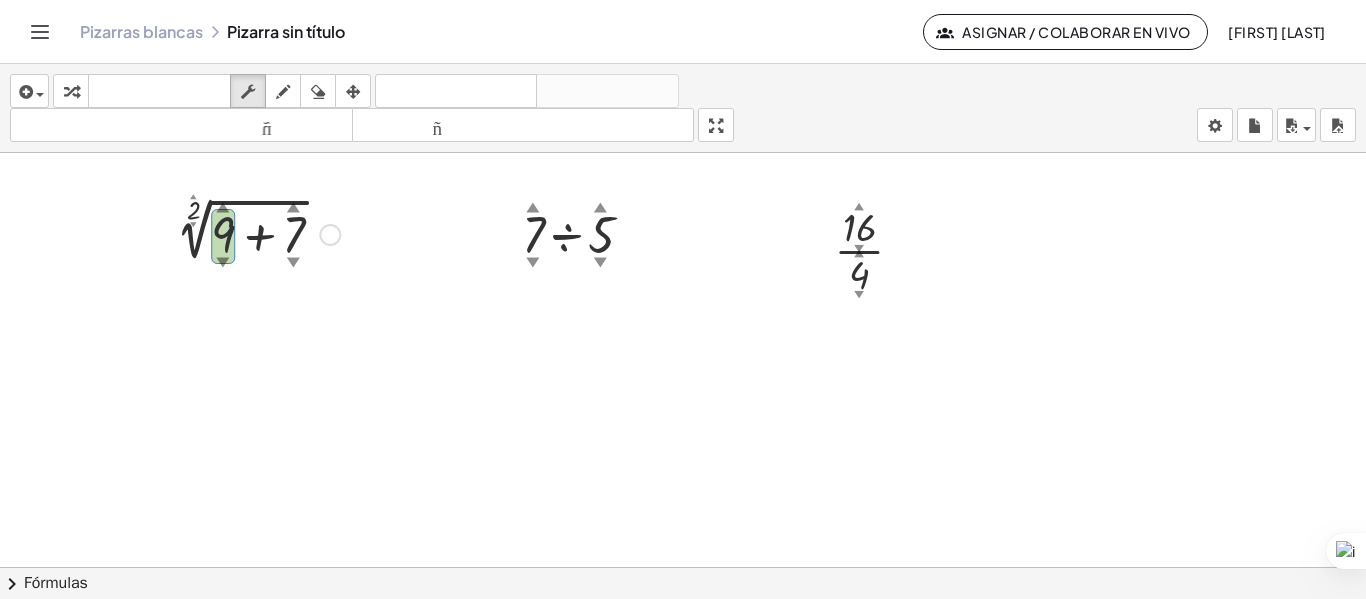 click on "▲" at bounding box center (223, 208) 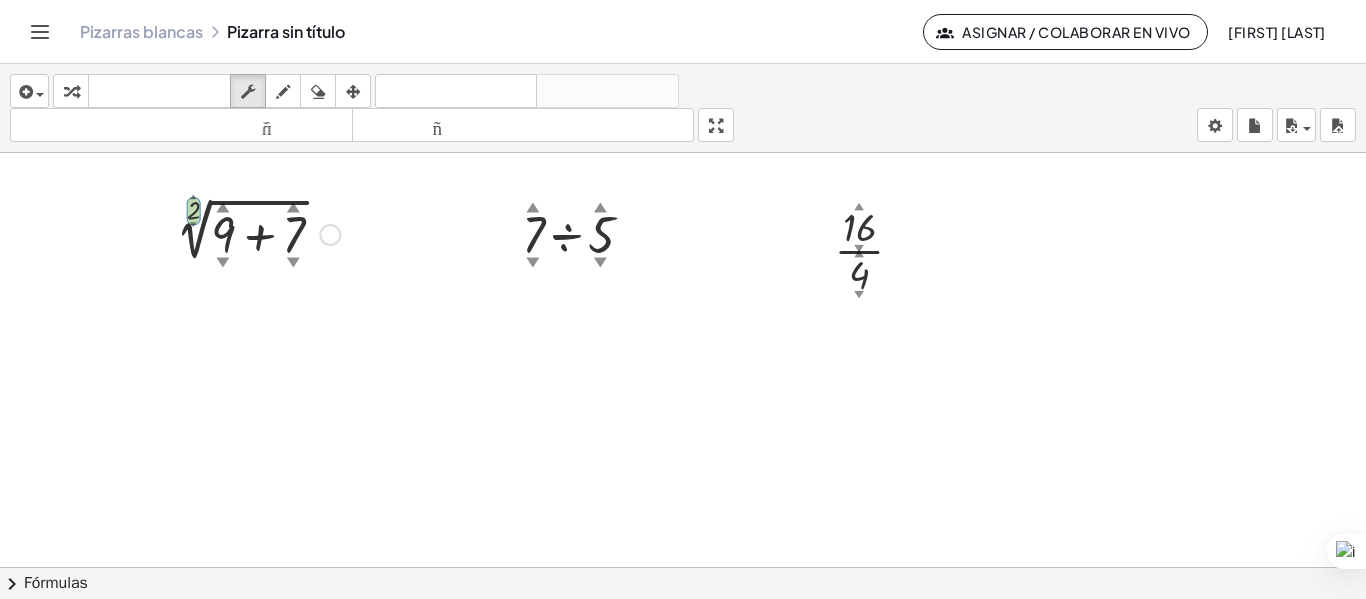 click on "▲" at bounding box center (223, 208) 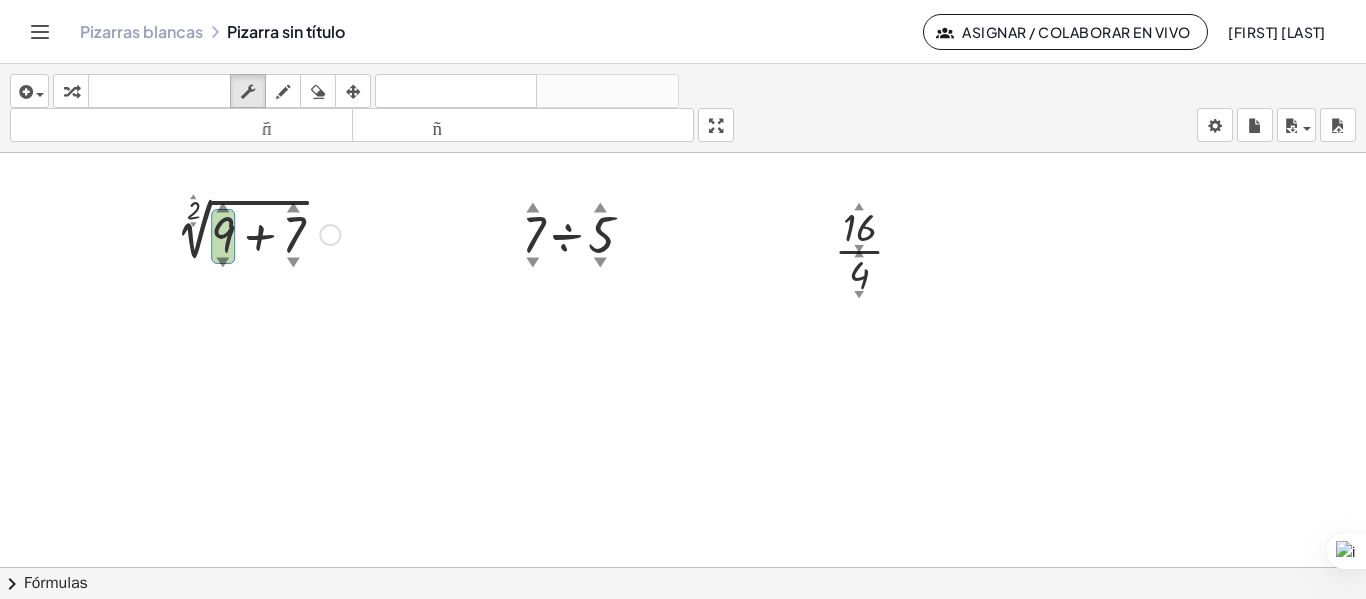 click on "▲" at bounding box center (223, 208) 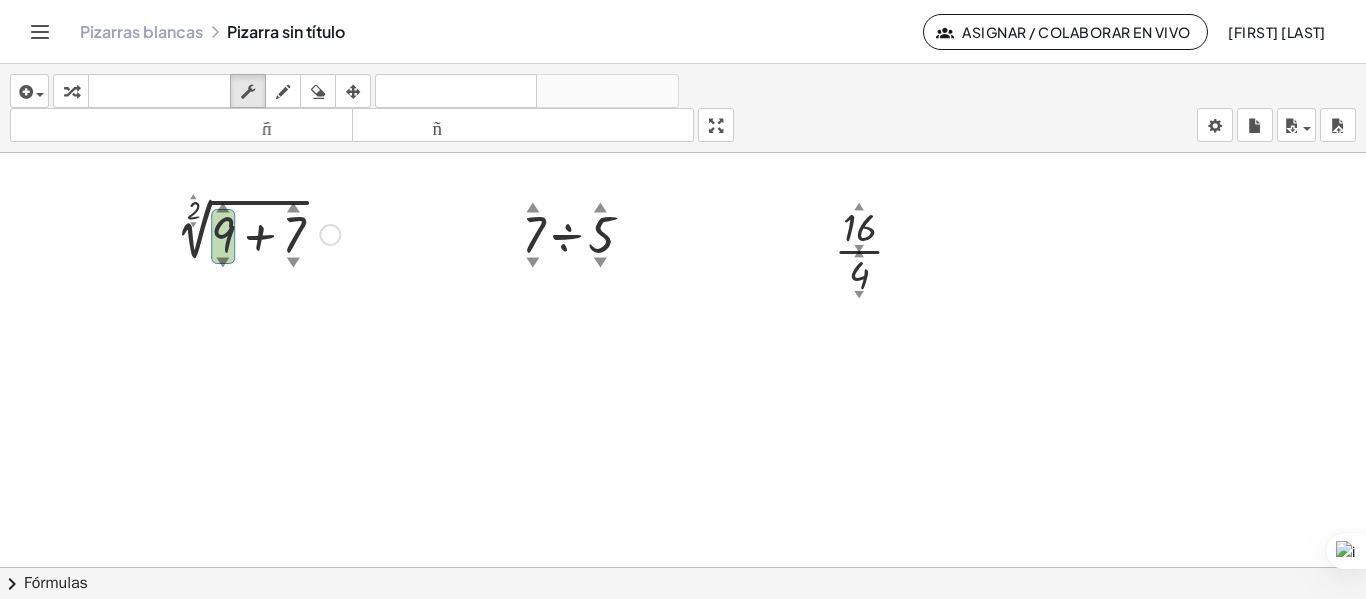 click on "▲" at bounding box center (223, 208) 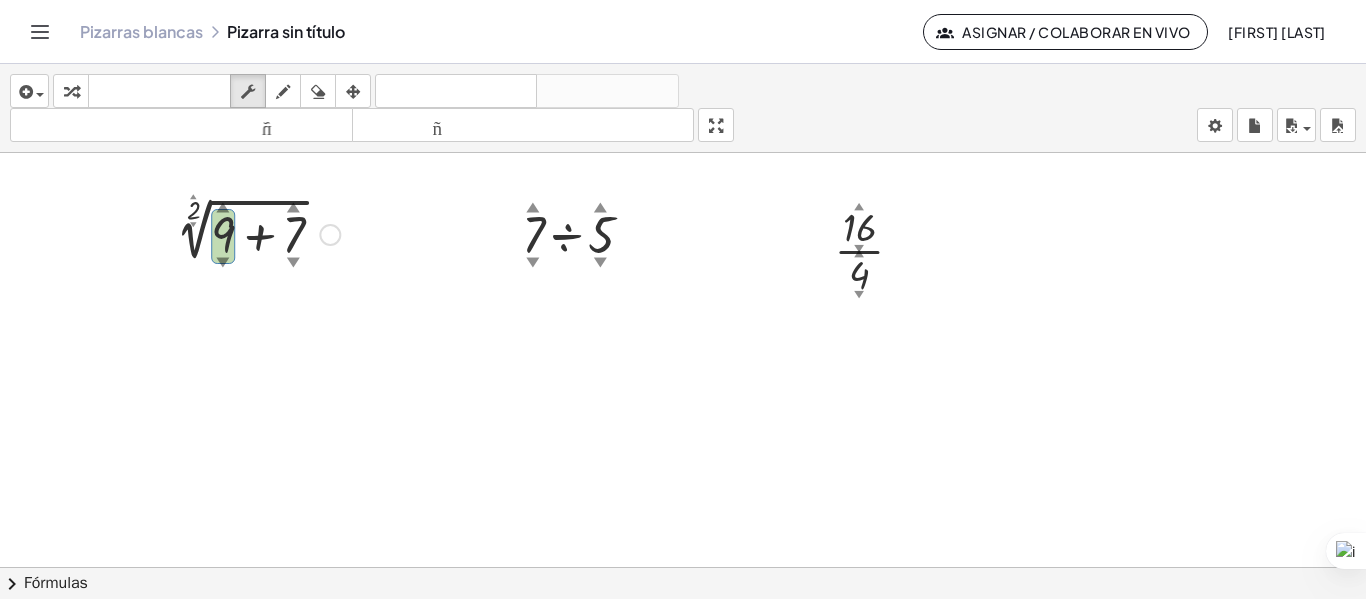 click on "▼" at bounding box center [223, 263] 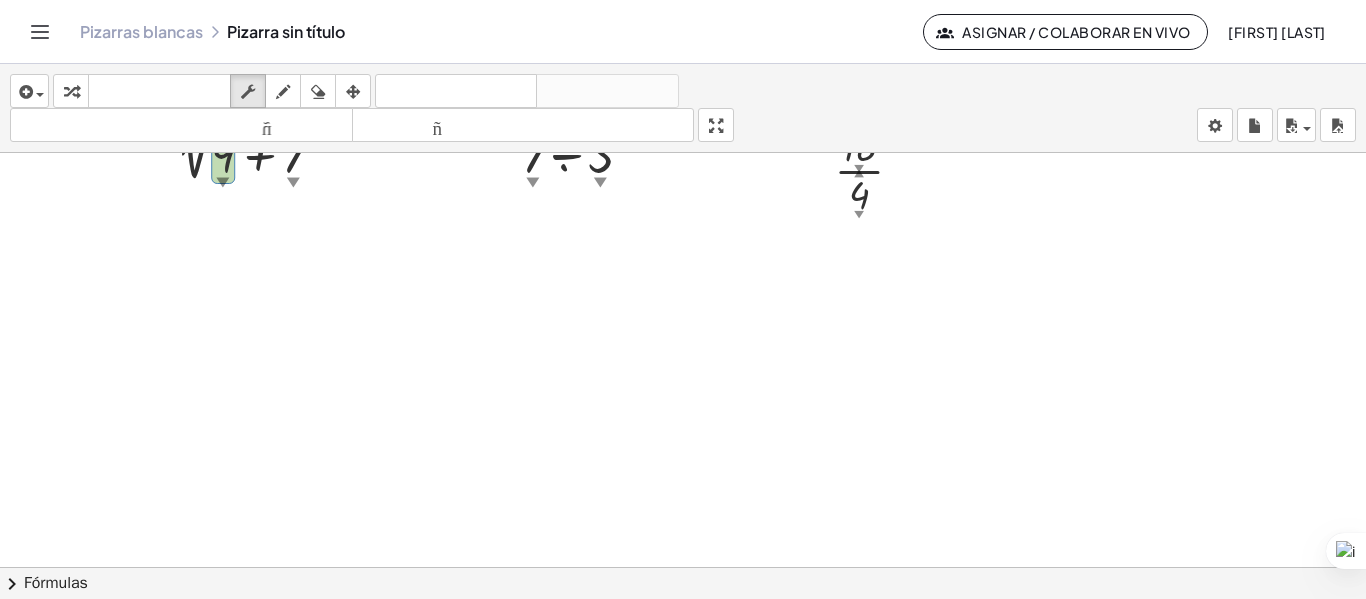 scroll, scrollTop: 0, scrollLeft: 0, axis: both 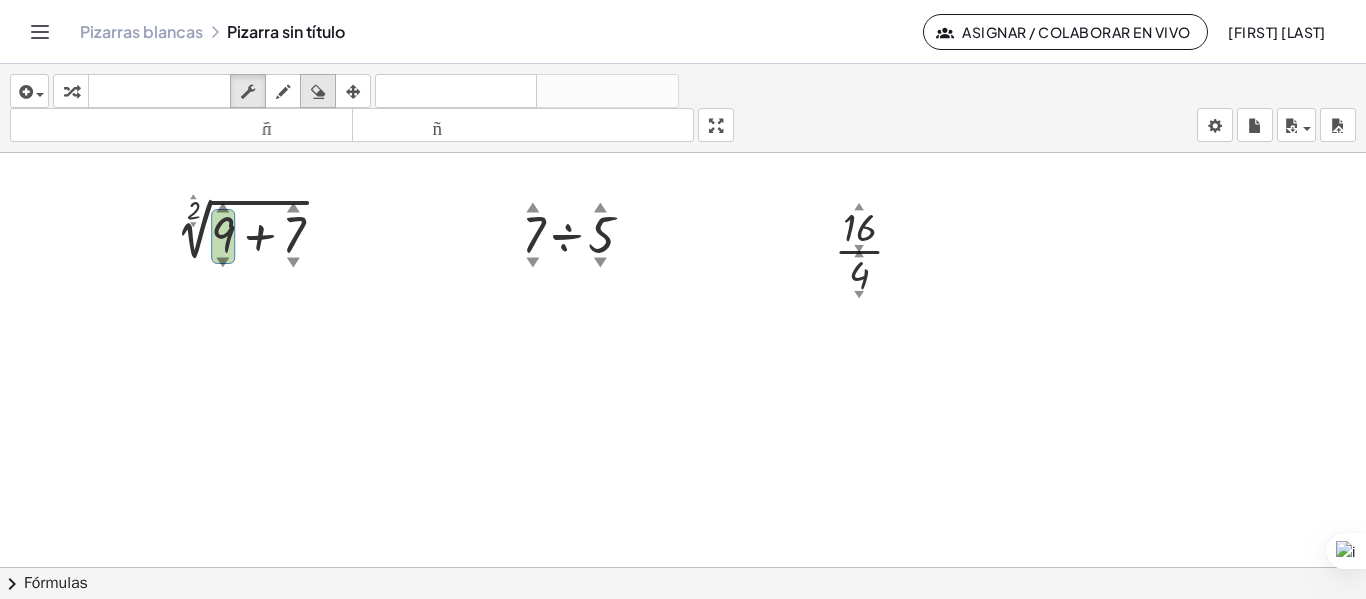 click at bounding box center (318, 92) 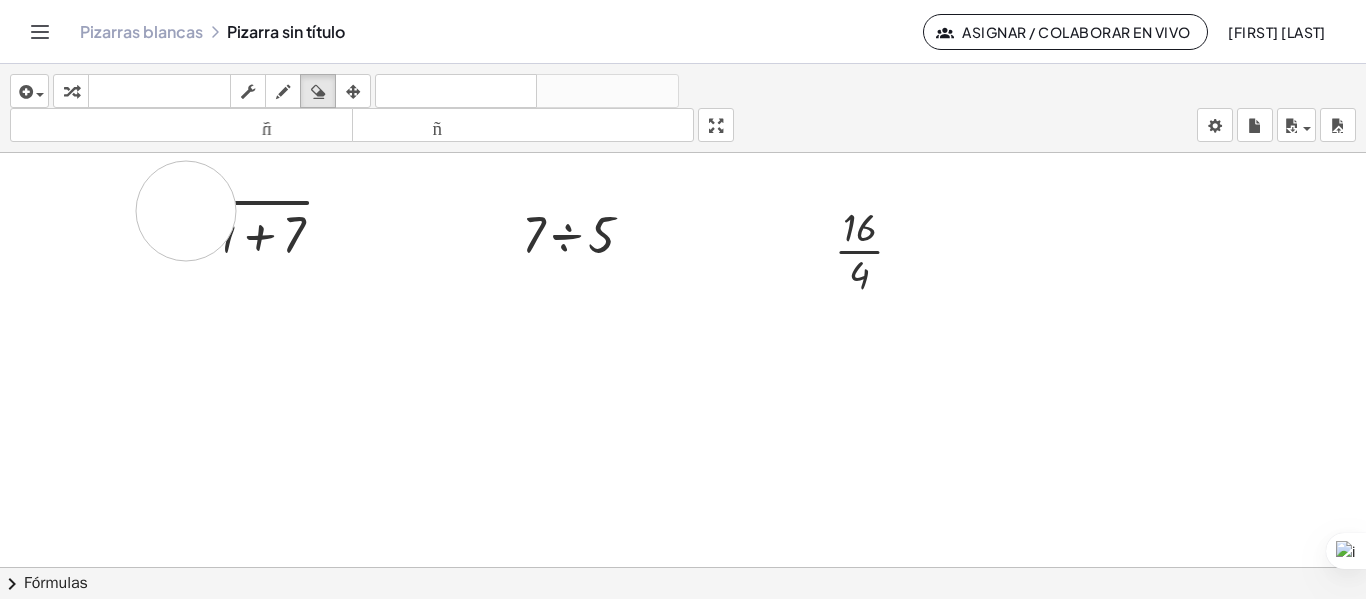 click at bounding box center (683, 581) 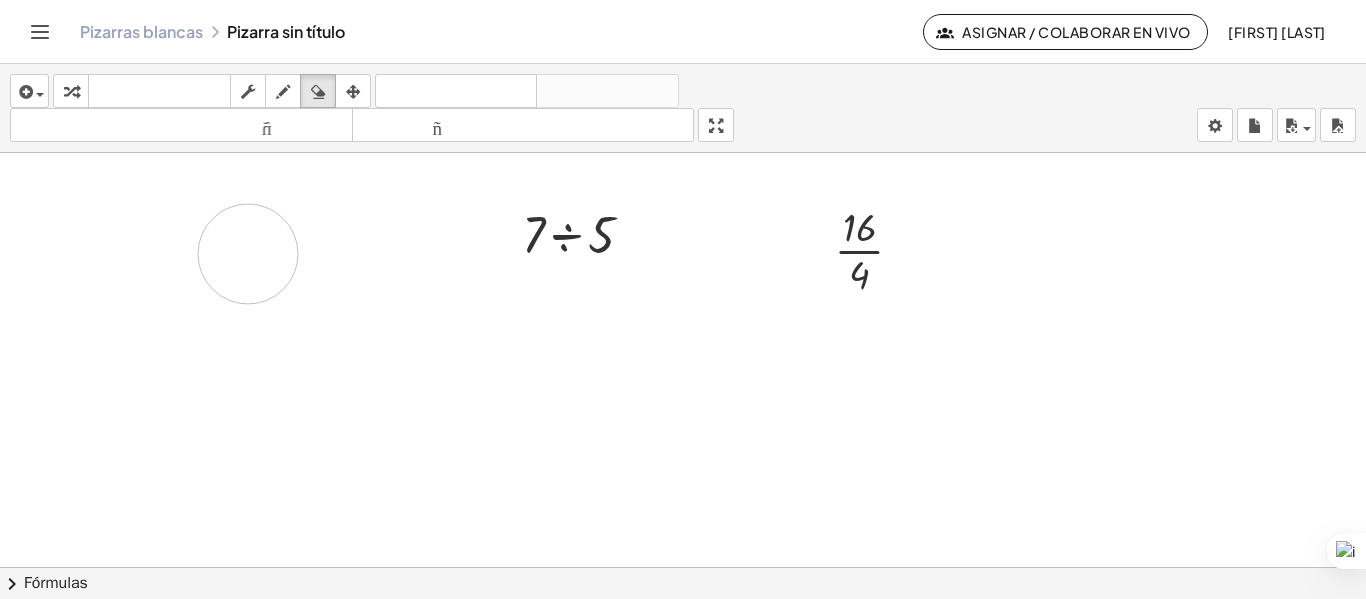 drag, startPoint x: 234, startPoint y: 209, endPoint x: 284, endPoint y: 276, distance: 83.60024 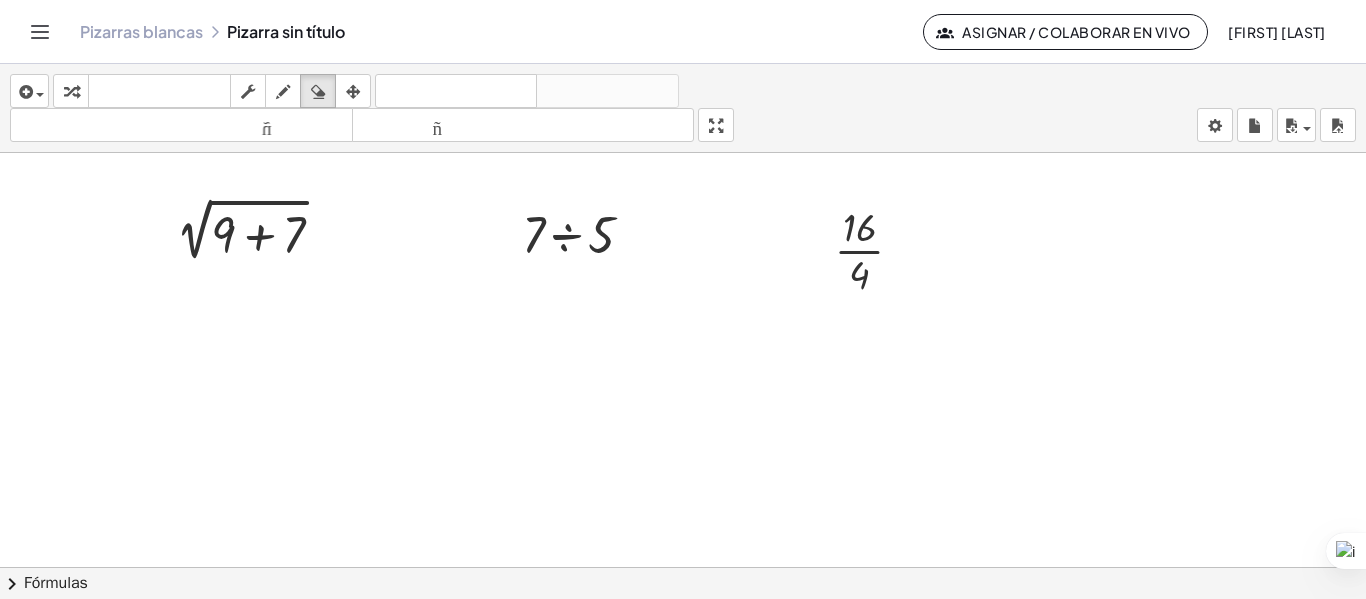 click at bounding box center [683, 581] 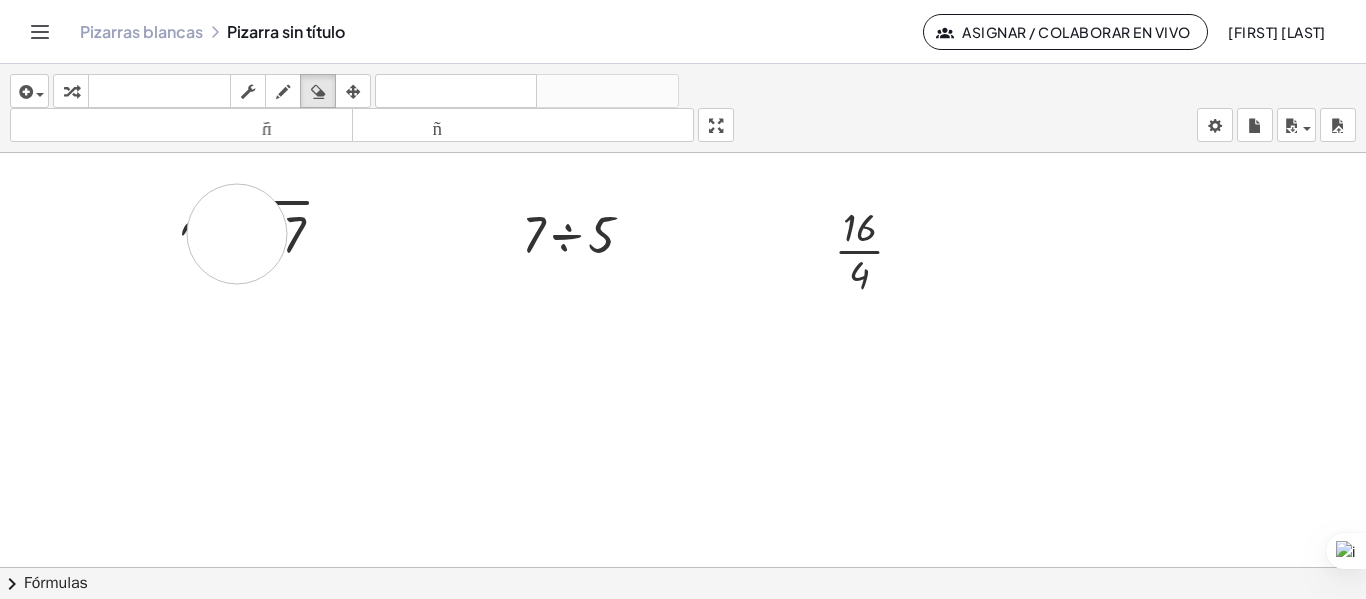 click at bounding box center [683, 581] 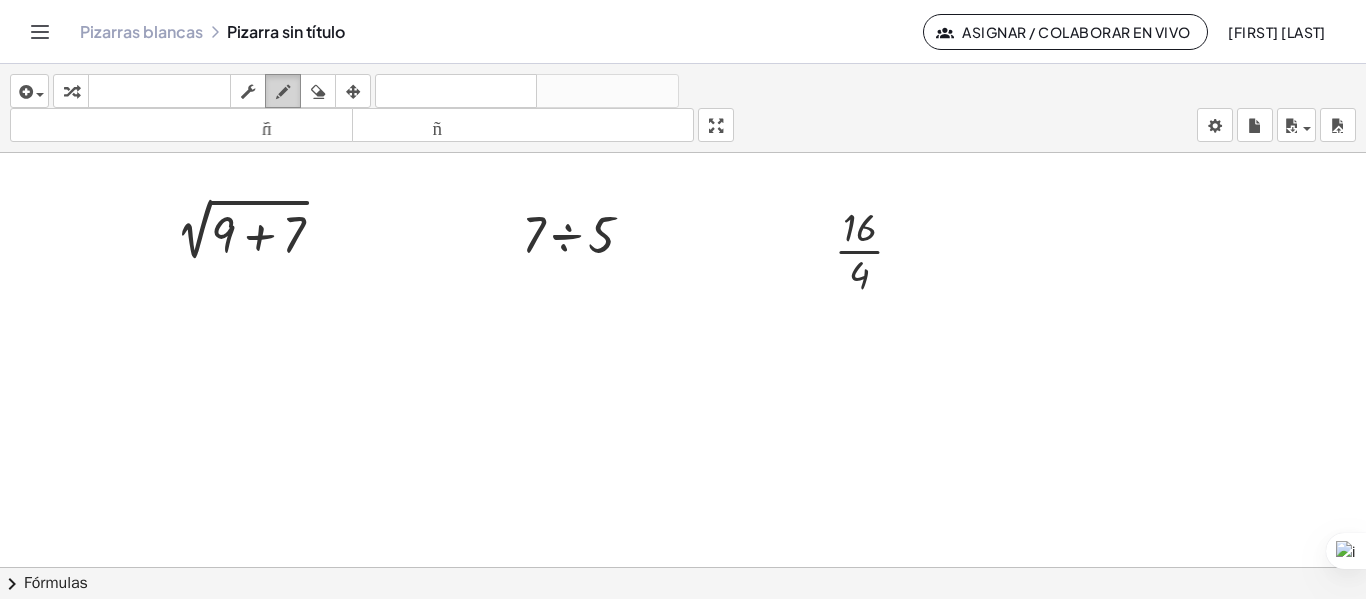 click at bounding box center [283, 92] 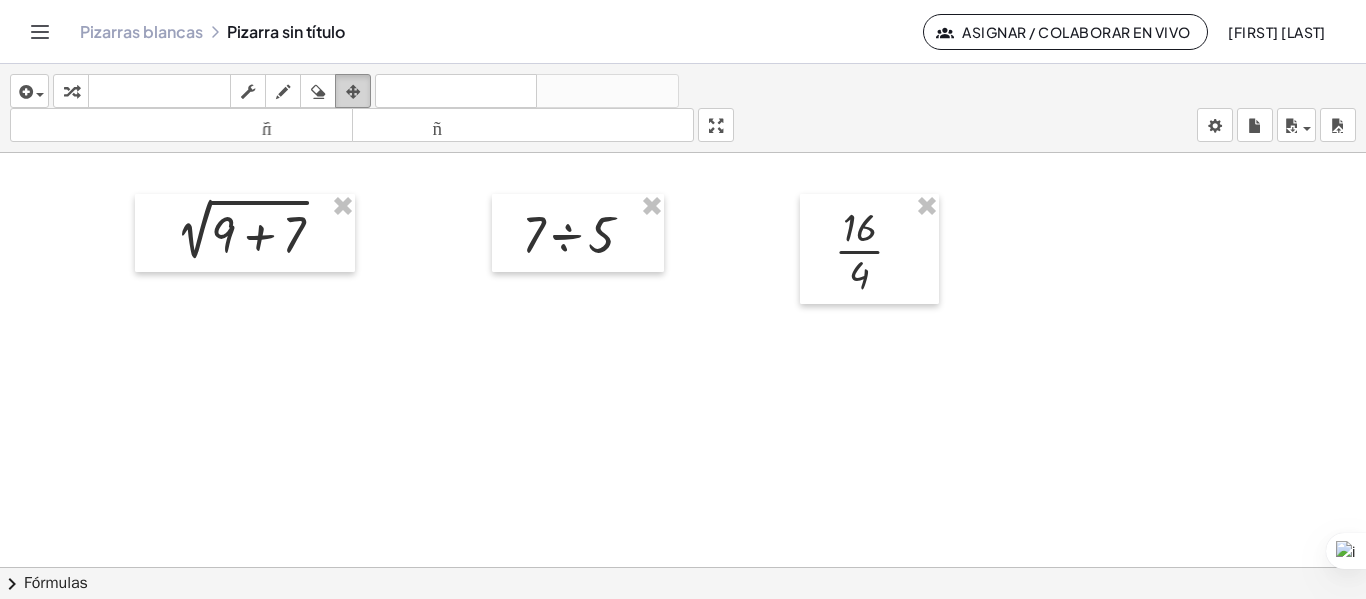 click at bounding box center [353, 91] 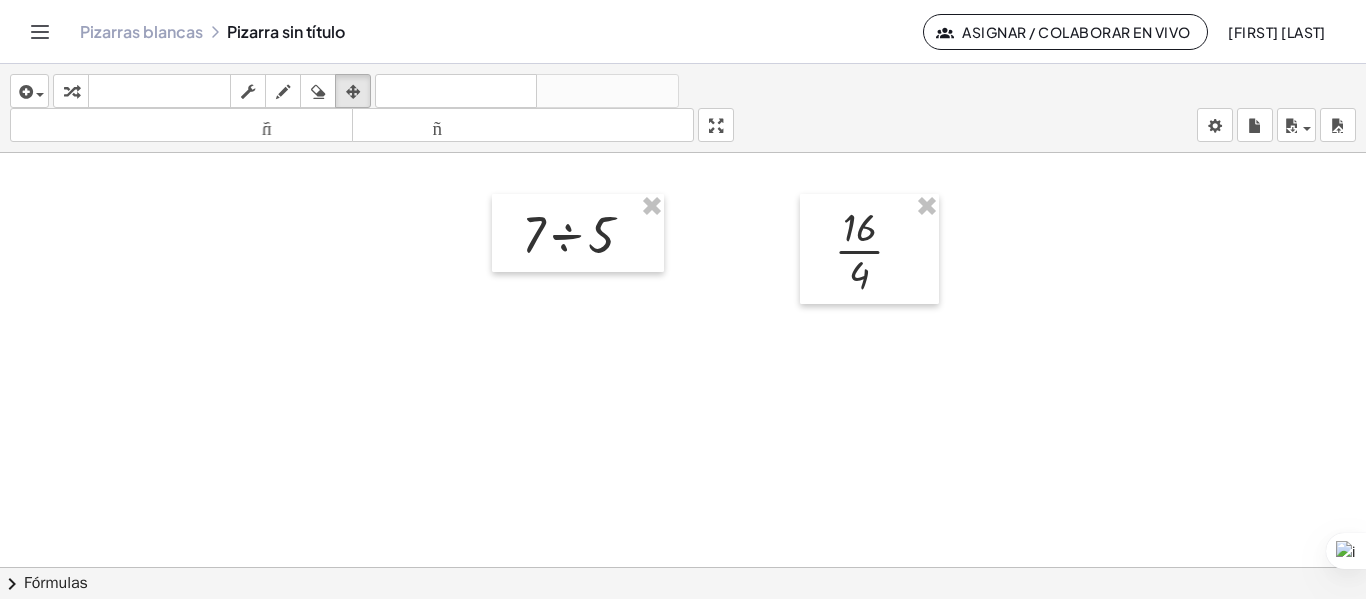click at bounding box center (683, 581) 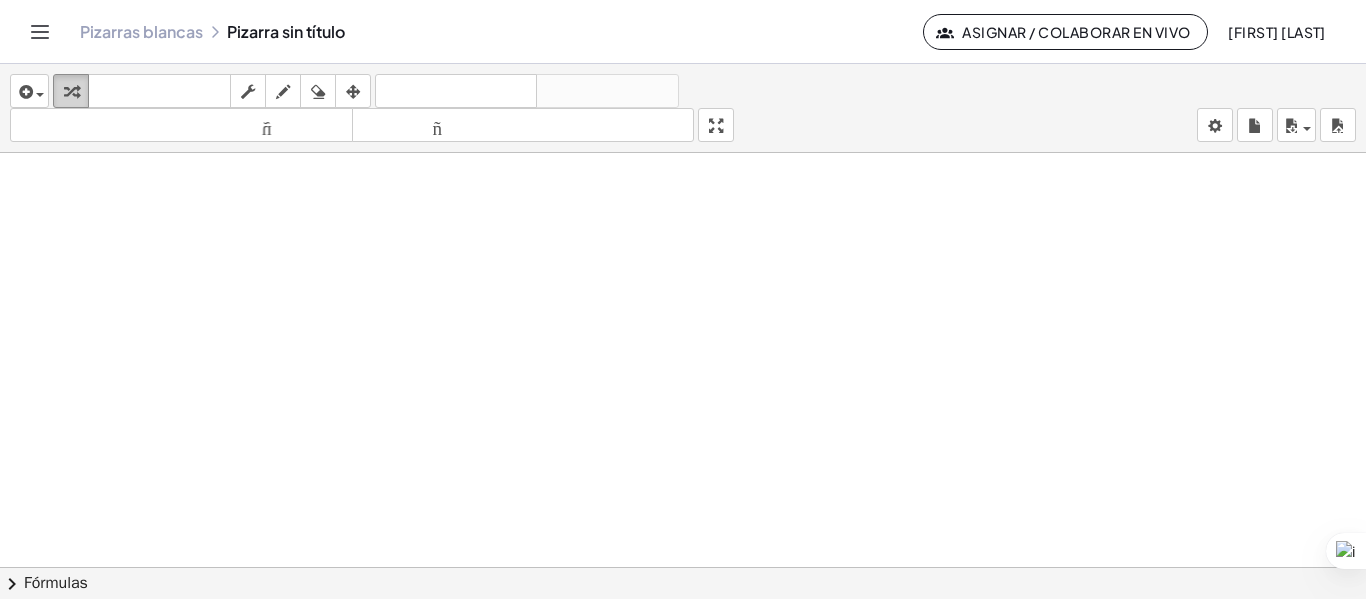 click on "transformar" at bounding box center (71, 91) 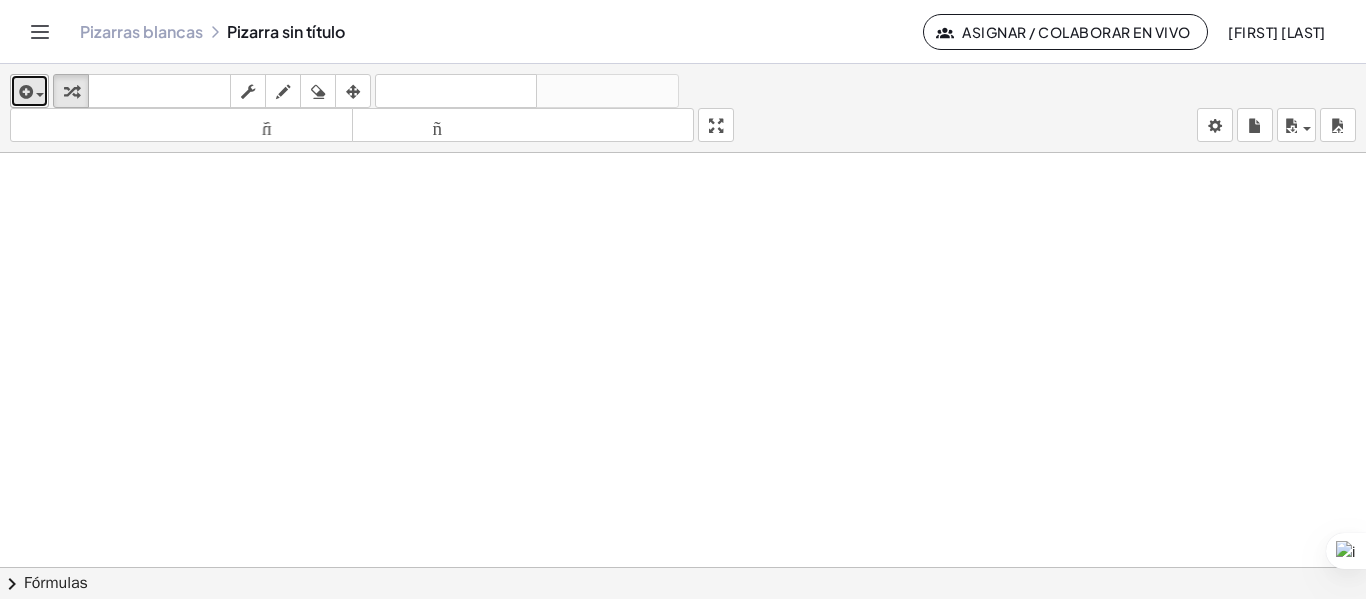 click at bounding box center (24, 92) 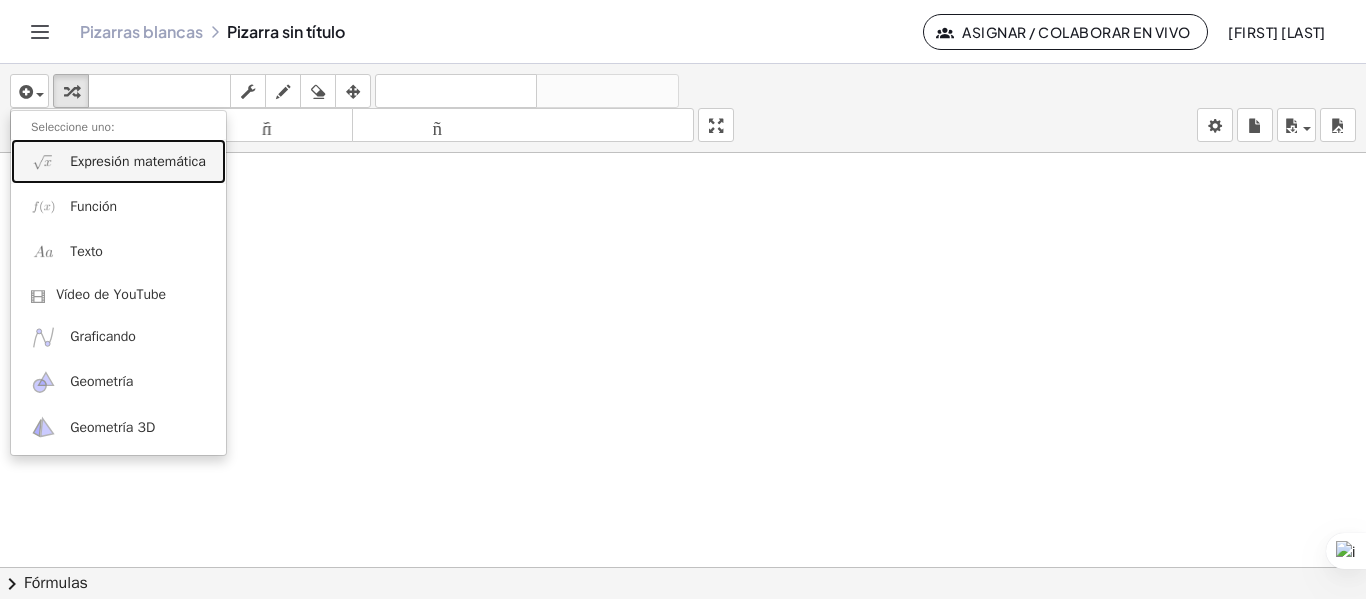 click on "Expresión matemática" at bounding box center [138, 161] 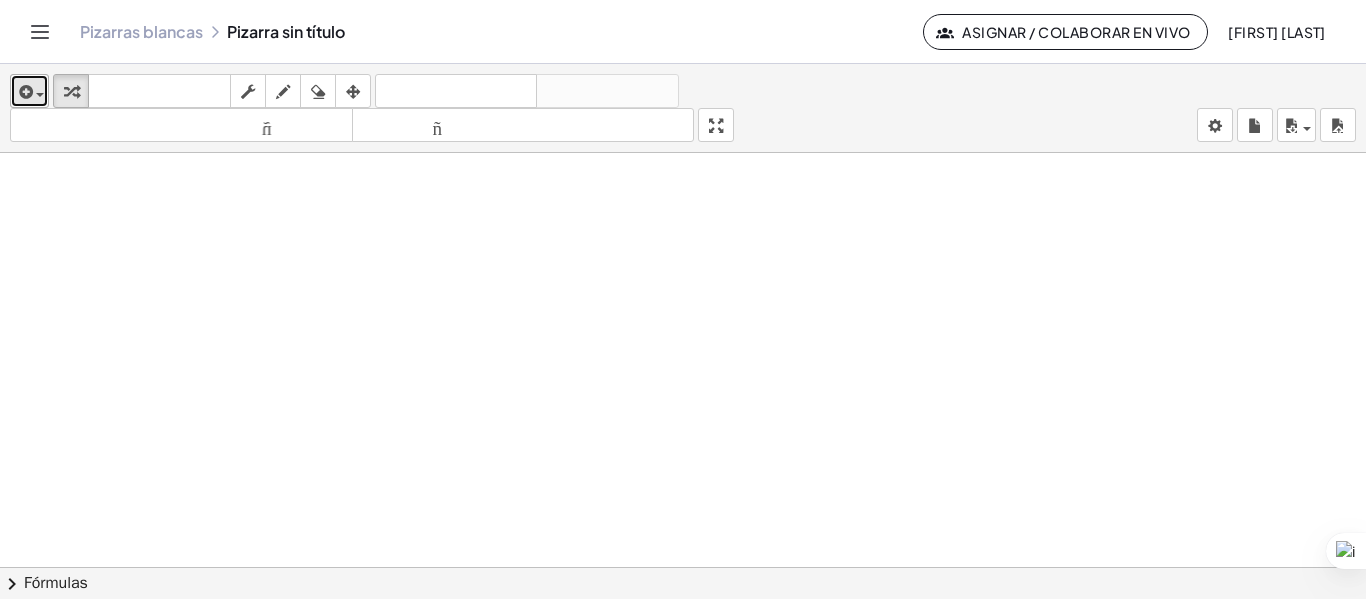 click at bounding box center (24, 92) 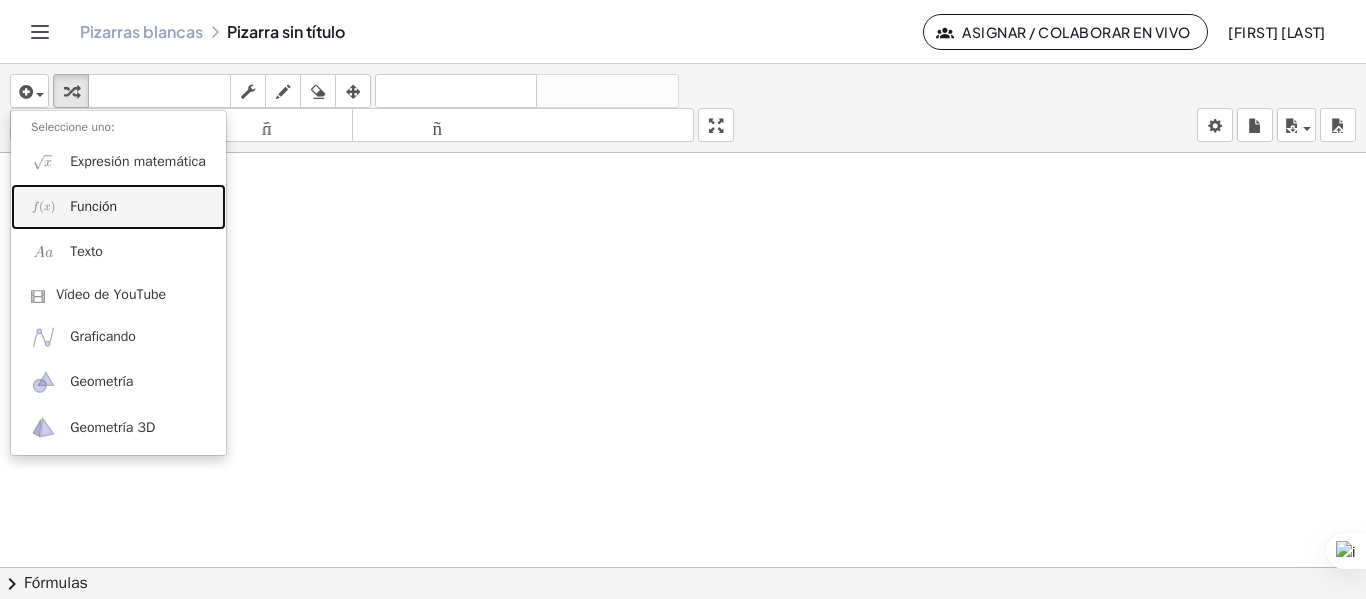 click on "Función" at bounding box center (118, 206) 